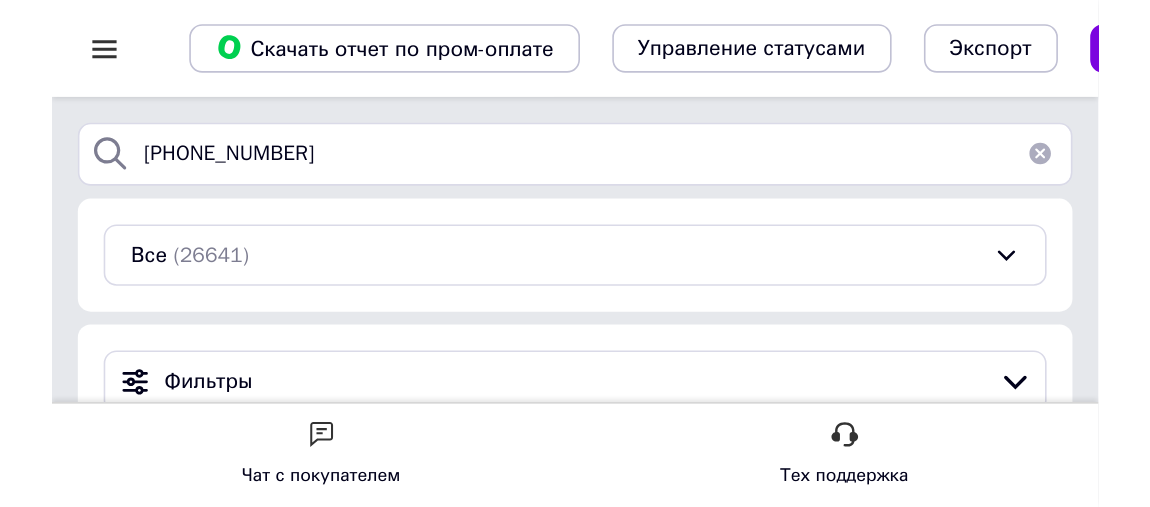 scroll, scrollTop: 0, scrollLeft: 0, axis: both 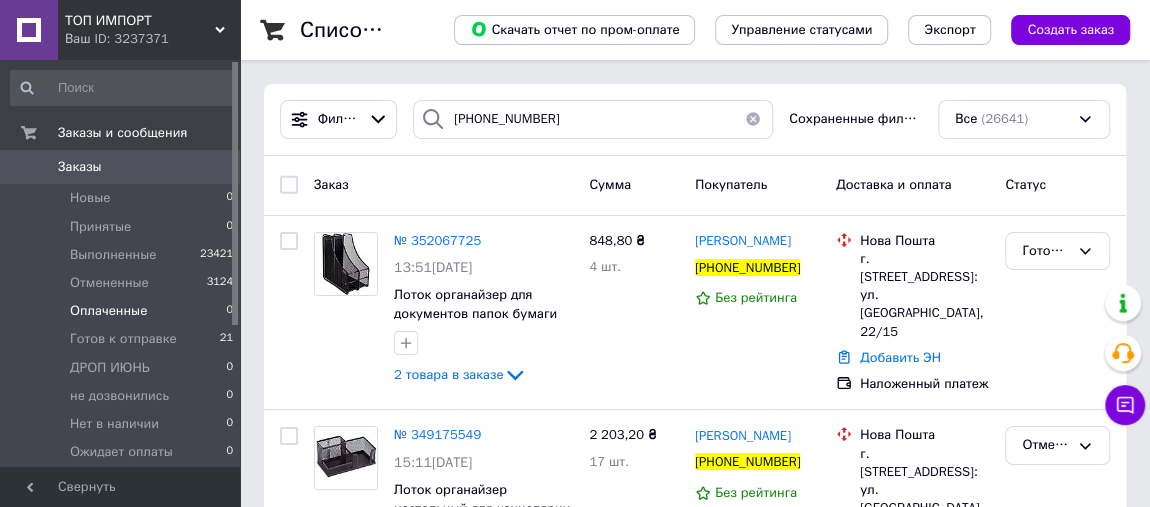 click on "Оплаченные 0" at bounding box center (122, 311) 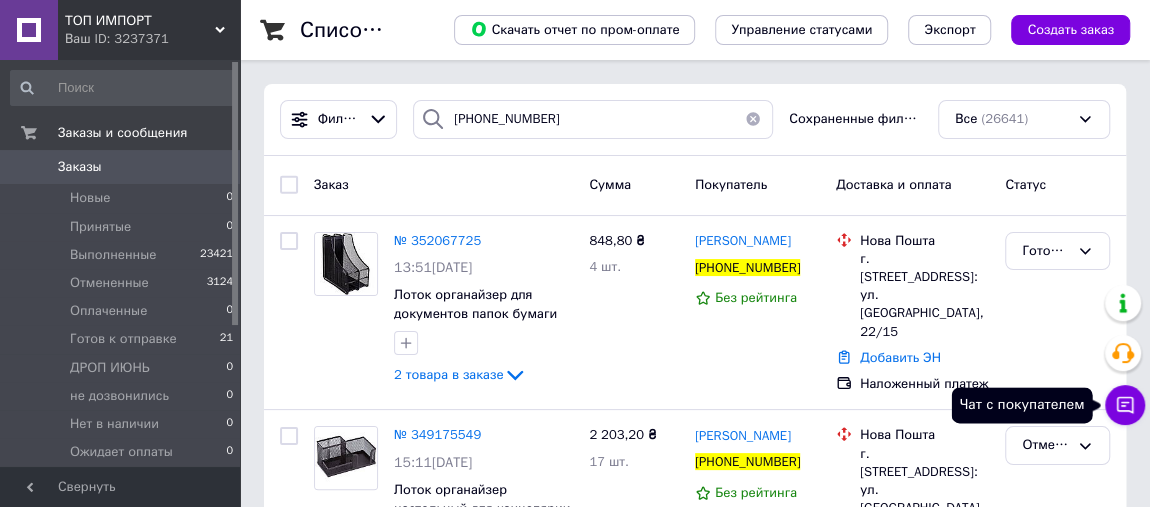click 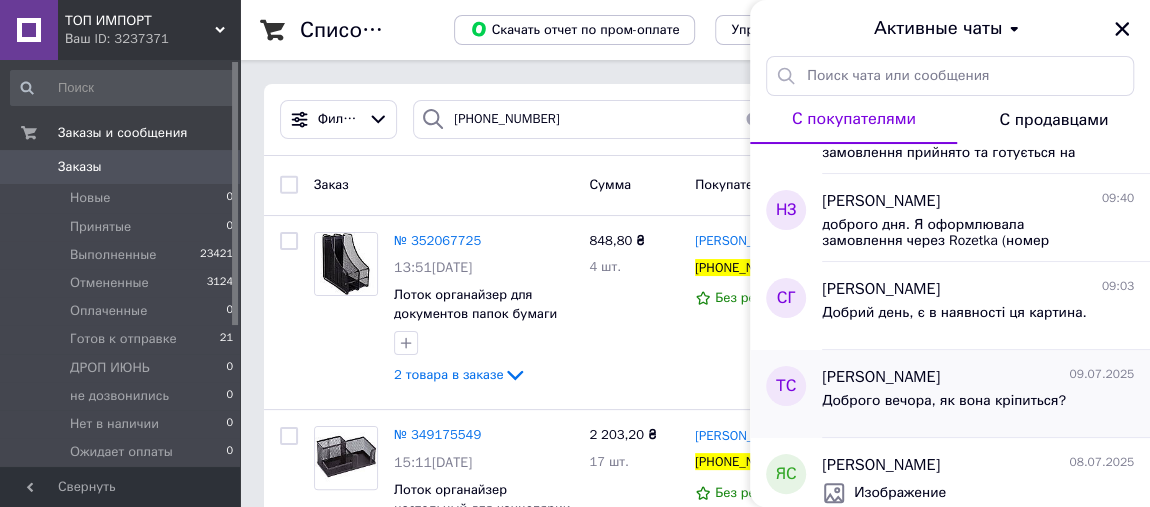 scroll, scrollTop: 151, scrollLeft: 0, axis: vertical 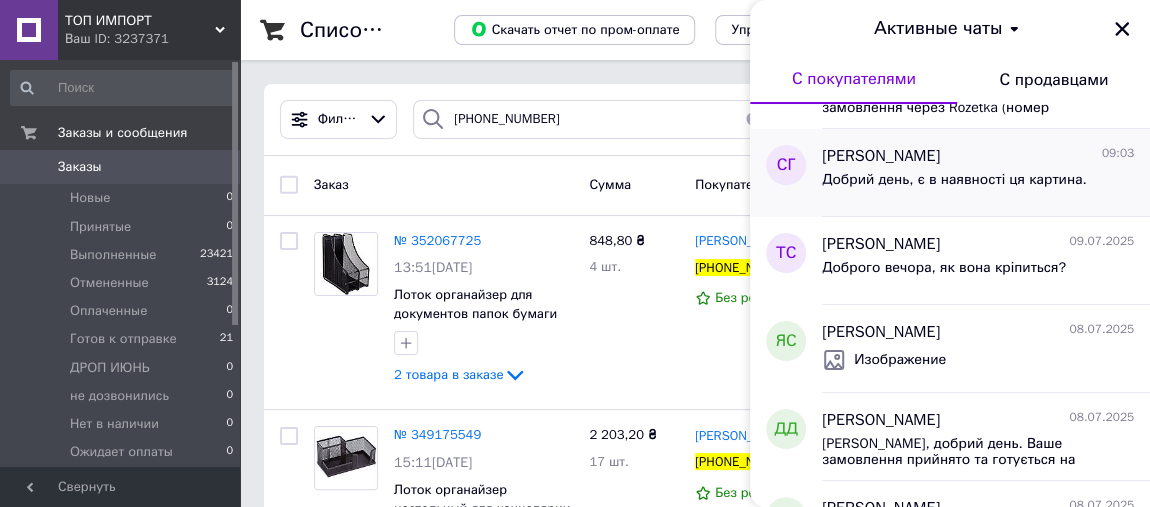 click on "Софія Гончар 09:03 Добрий день, є в наявності ця картина." at bounding box center [986, 173] 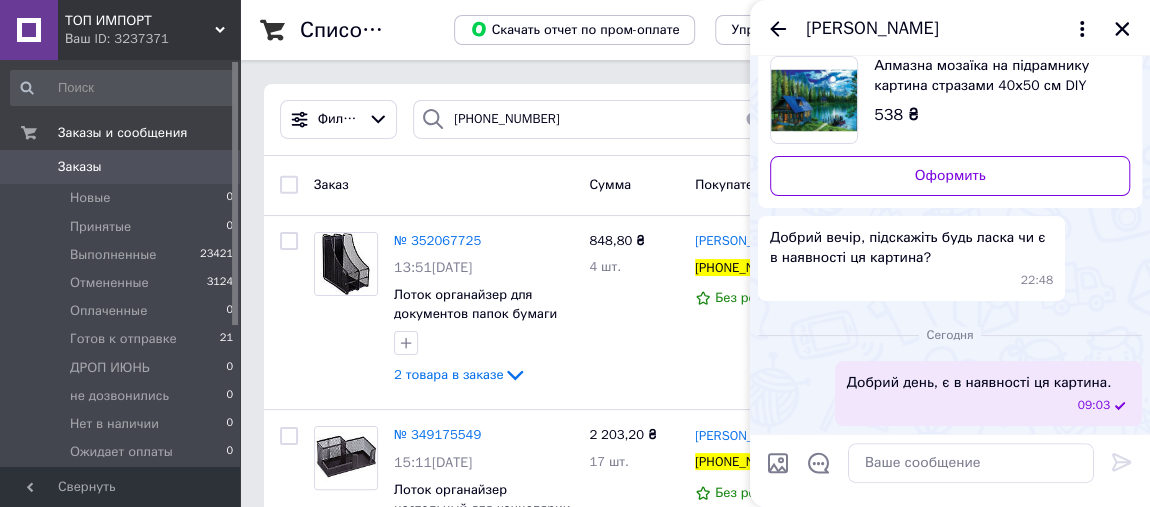 scroll, scrollTop: 245, scrollLeft: 0, axis: vertical 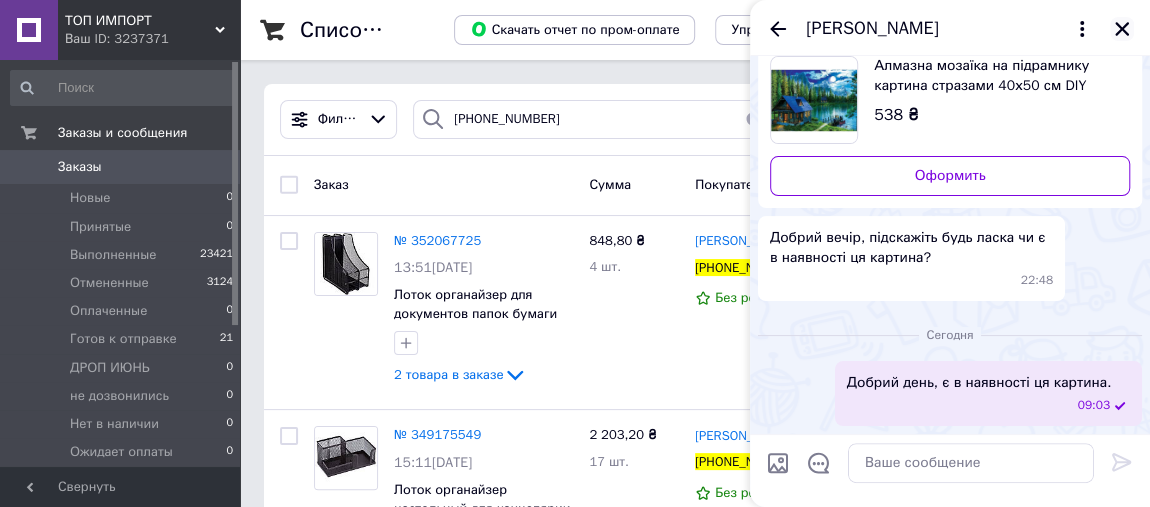 click 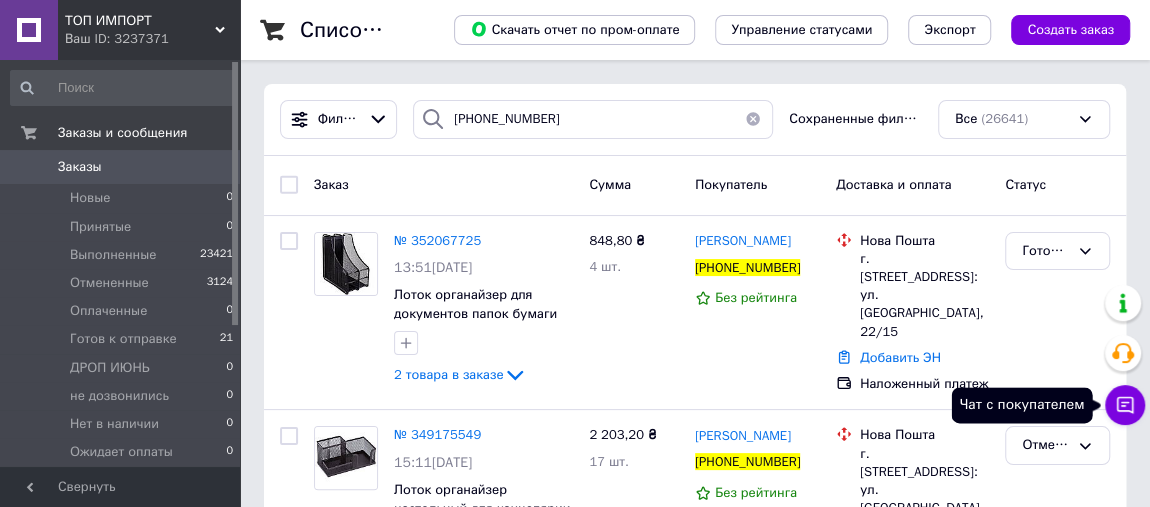 click 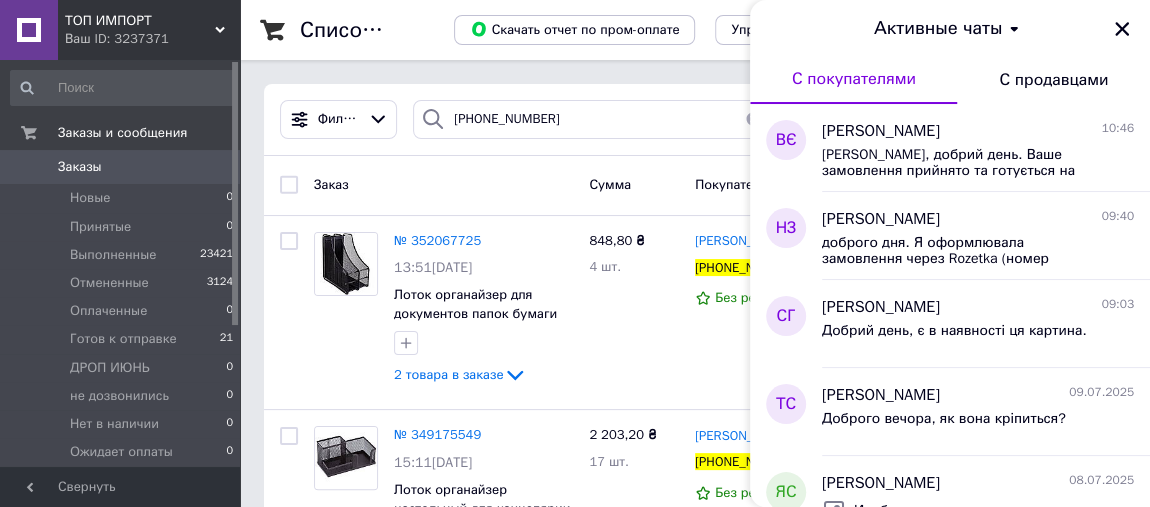 scroll, scrollTop: 303, scrollLeft: 0, axis: vertical 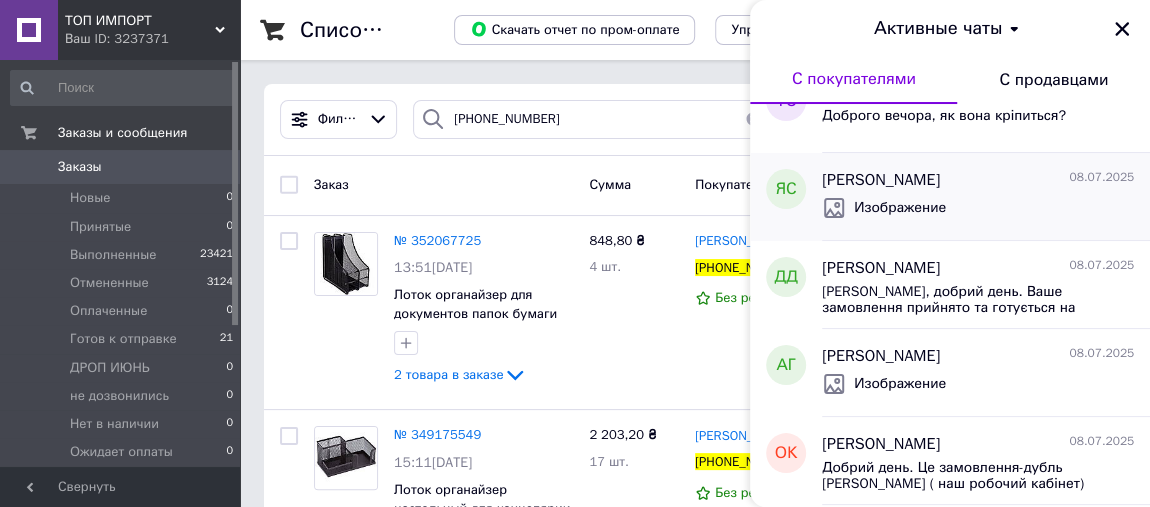 click on "Изображение" at bounding box center [978, 208] 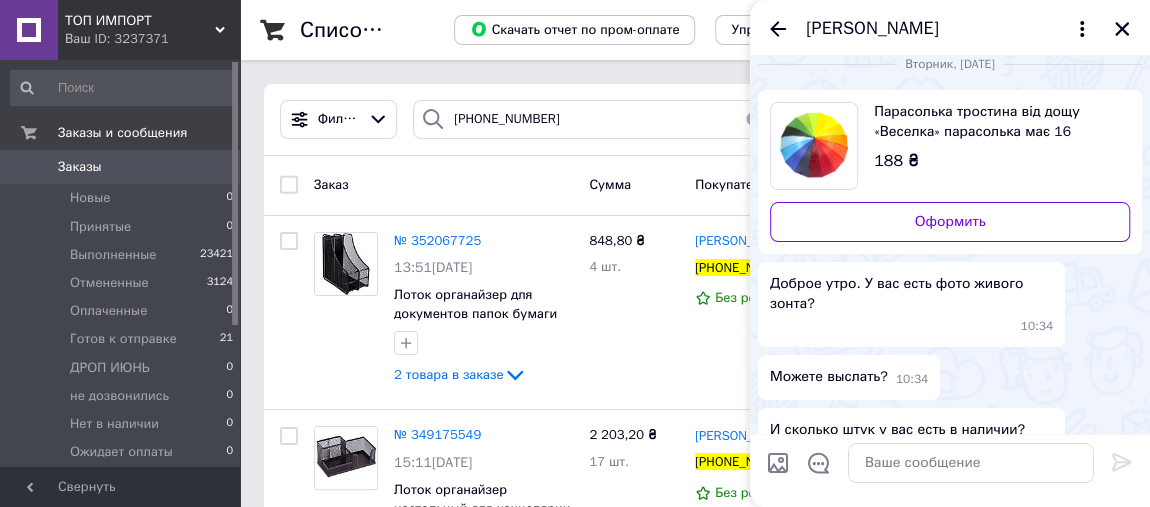 scroll, scrollTop: 0, scrollLeft: 0, axis: both 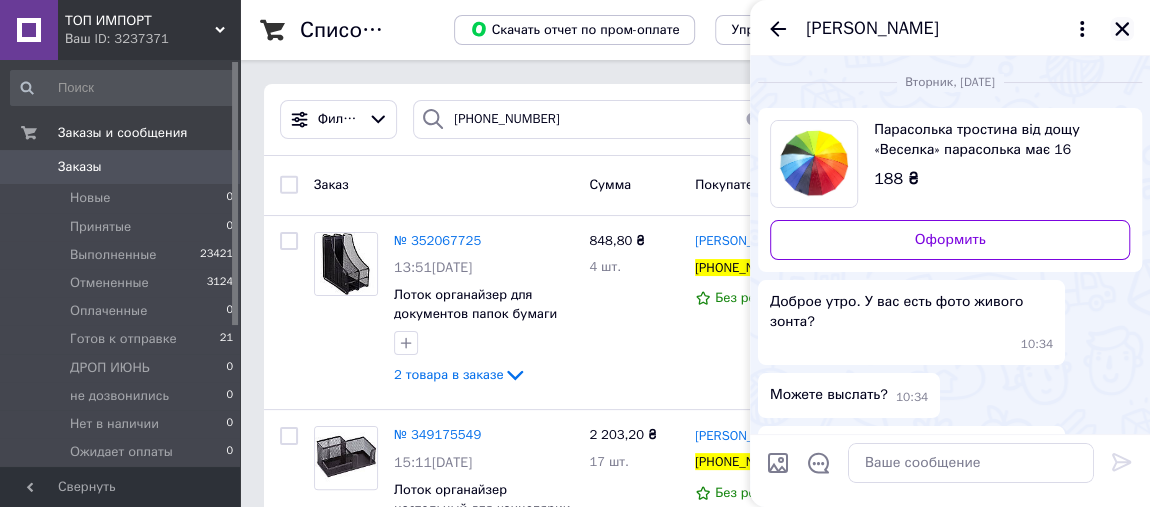 click 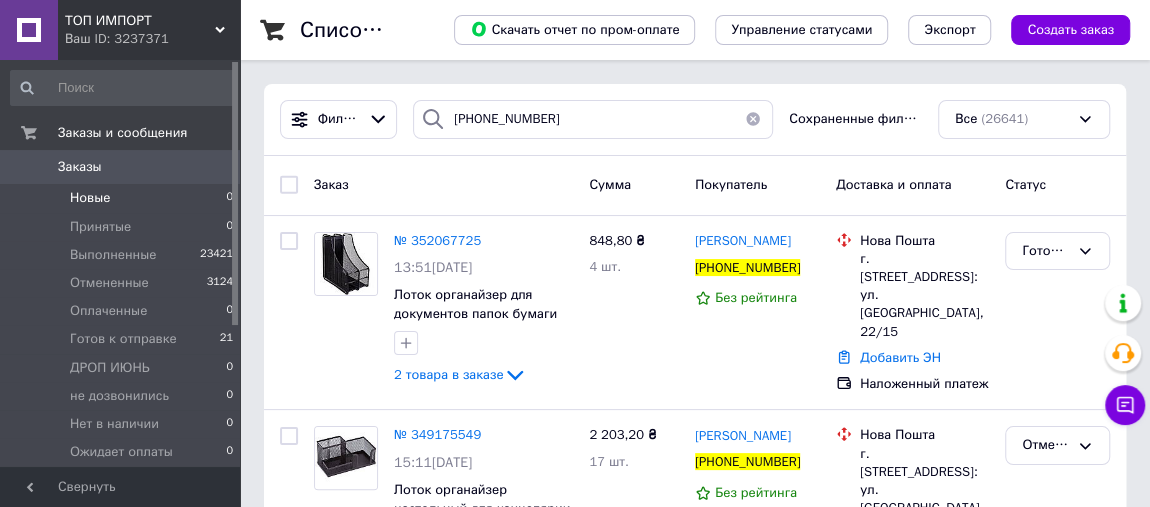 click on "Новые 0" at bounding box center [122, 198] 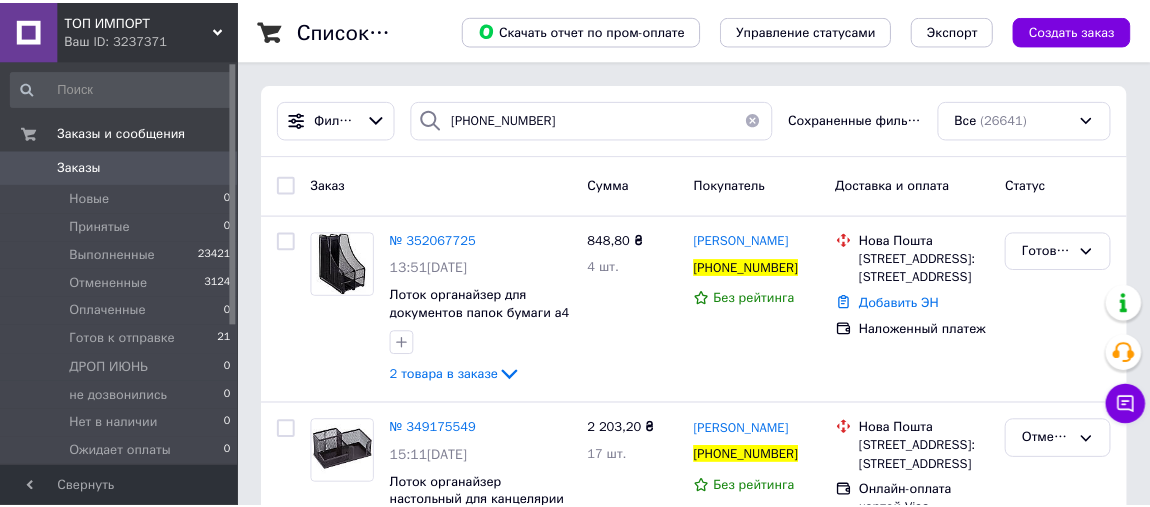 scroll, scrollTop: 0, scrollLeft: 0, axis: both 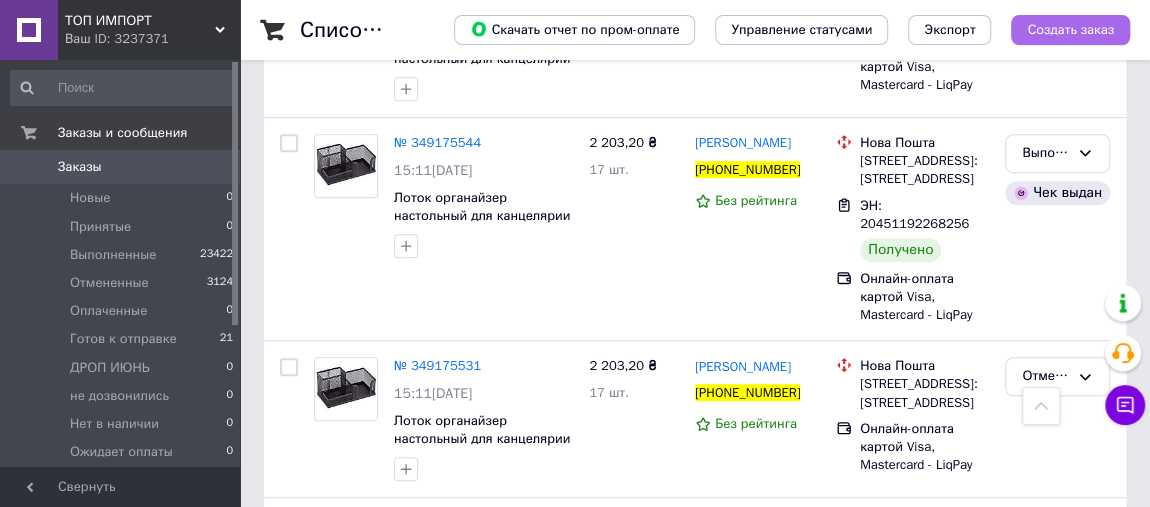 click on "Создать заказ" at bounding box center (1070, 30) 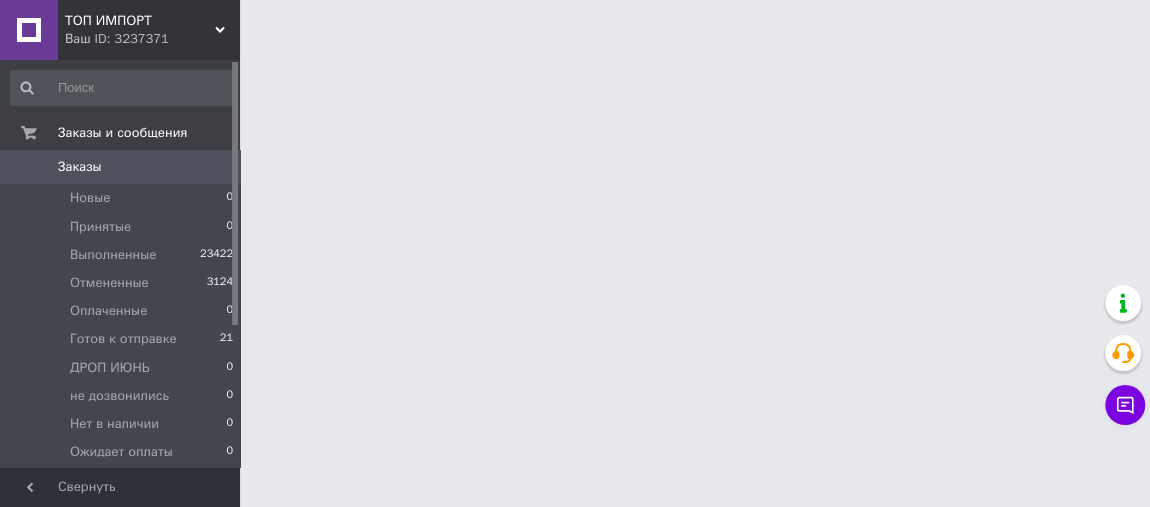 scroll, scrollTop: 0, scrollLeft: 0, axis: both 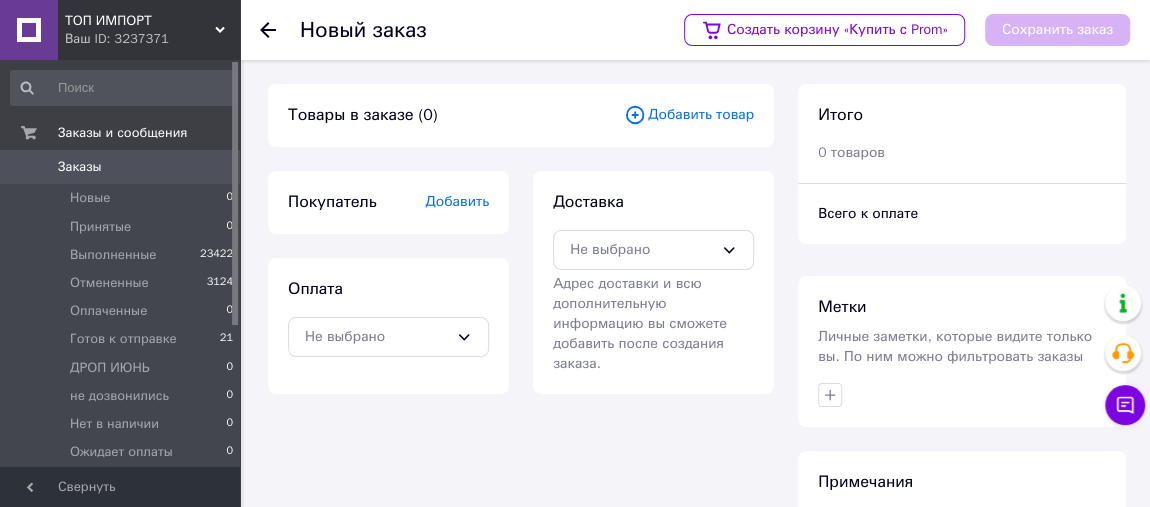 click on "Добавить товар" at bounding box center (689, 115) 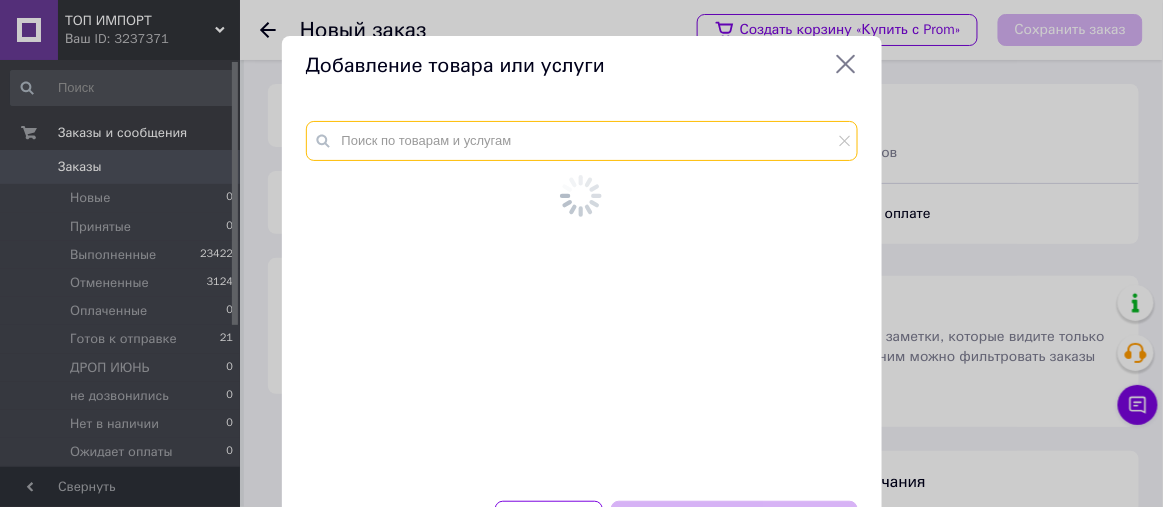 click at bounding box center [582, 141] 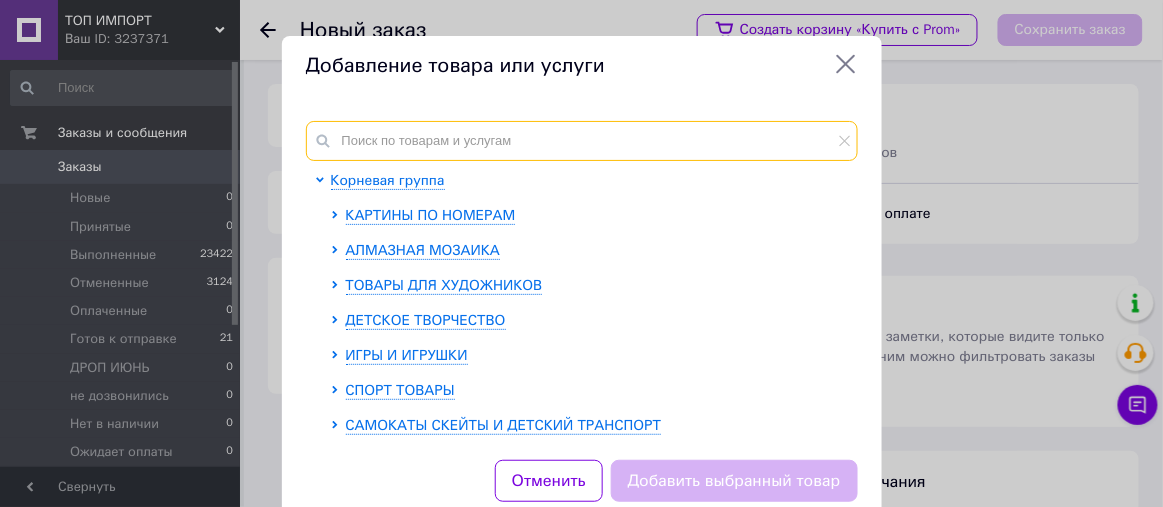 paste on "Скульптурный пластилин для моделирования и лепки белого цвета 1 кг" 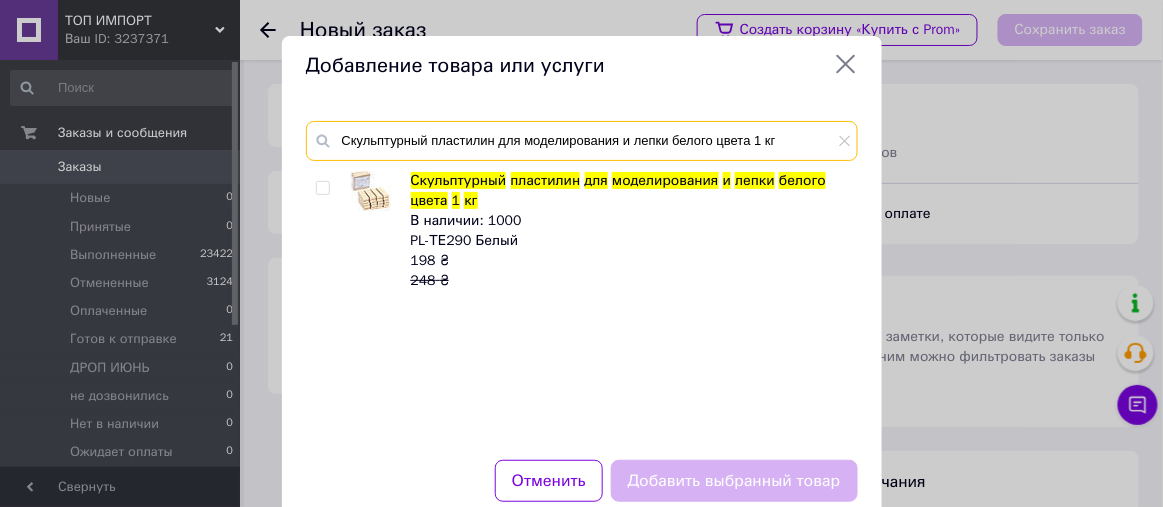 type on "Скульптурный пластилин для моделирования и лепки белого цвета 1 кг" 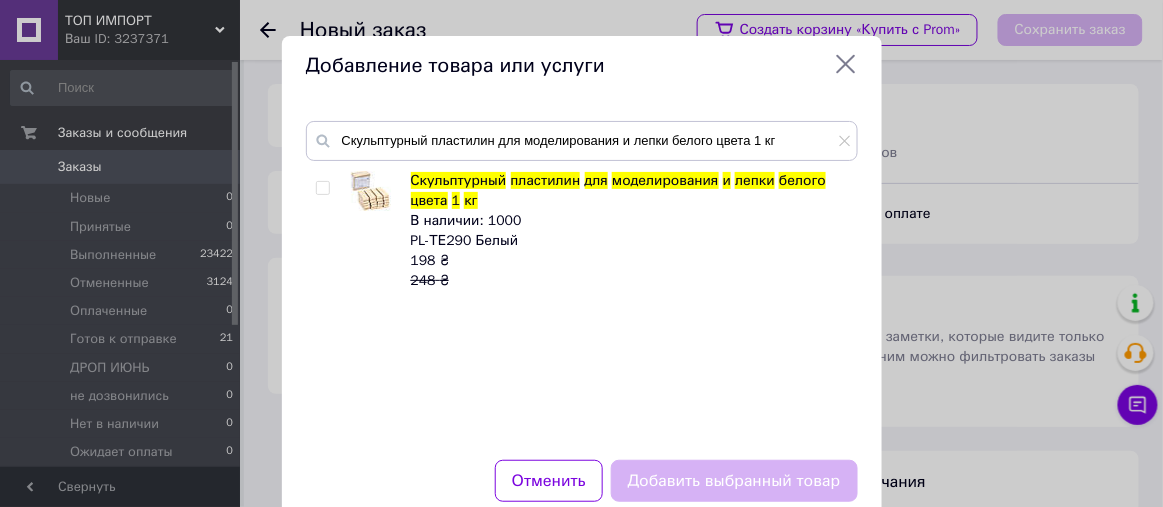 click at bounding box center [322, 188] 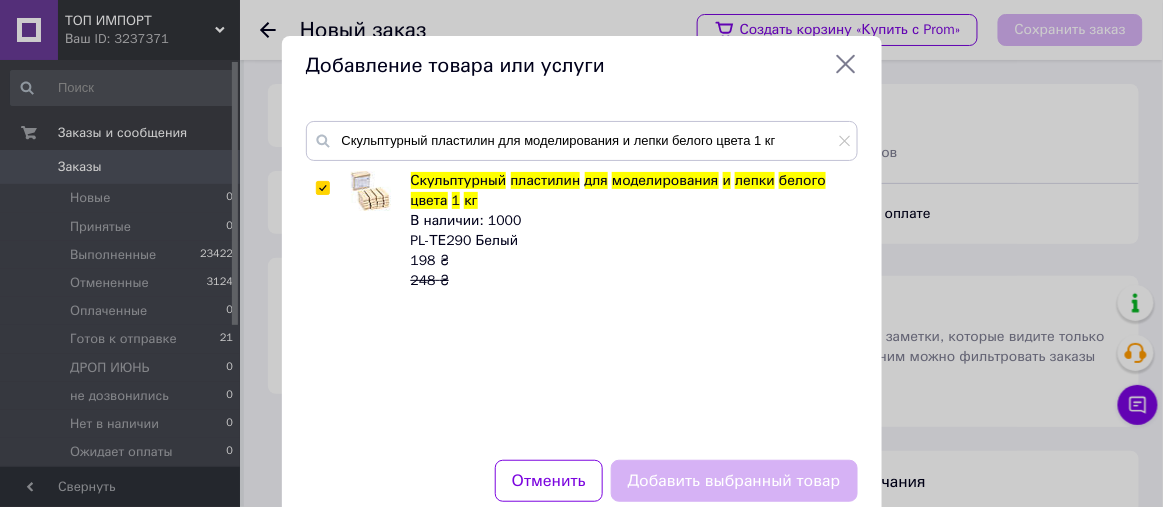checkbox on "true" 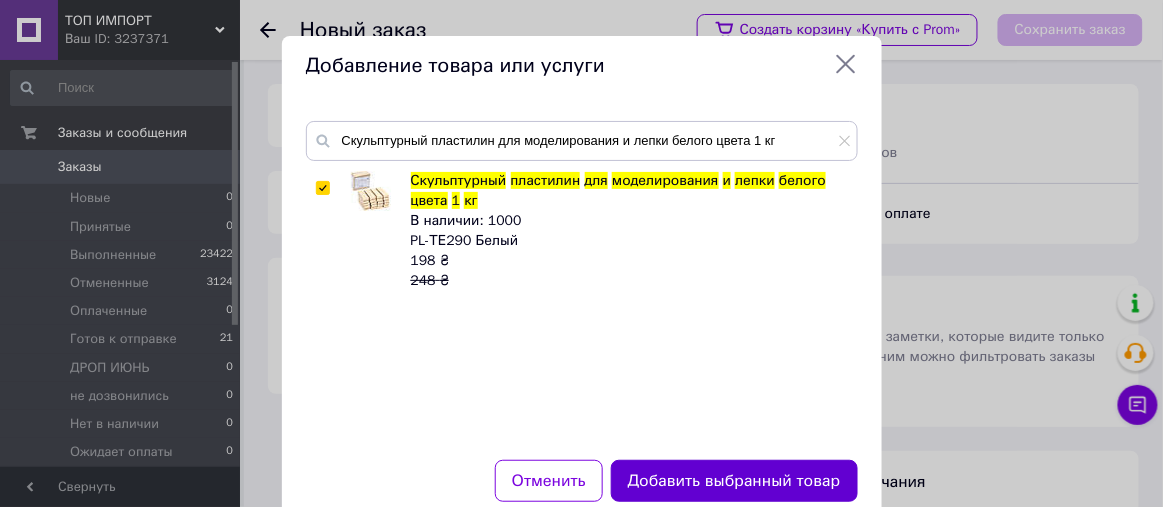 click on "Добавить выбранный товар" at bounding box center [734, 481] 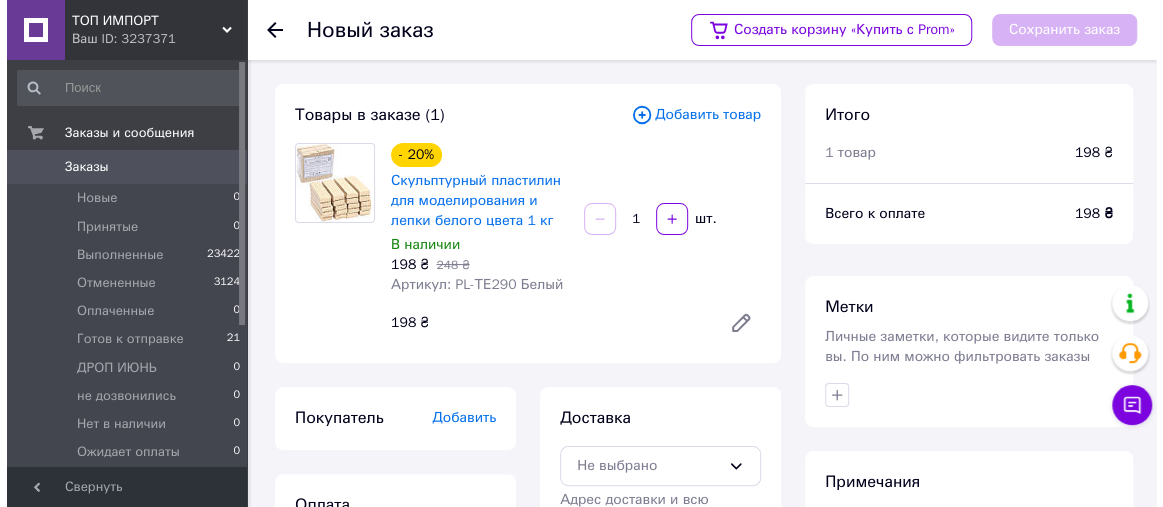 scroll, scrollTop: 303, scrollLeft: 0, axis: vertical 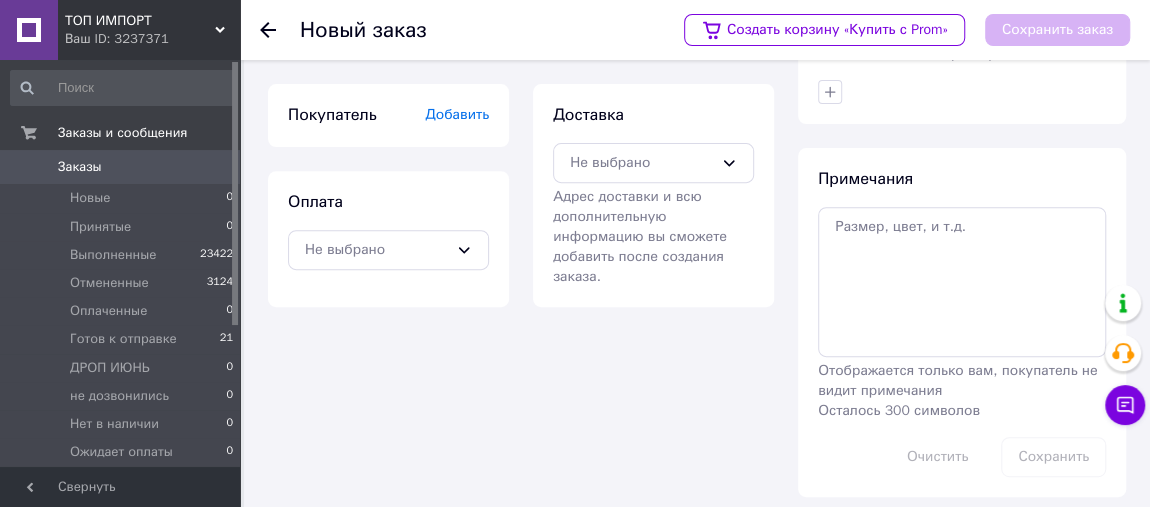 click on "Добавить" at bounding box center (457, 114) 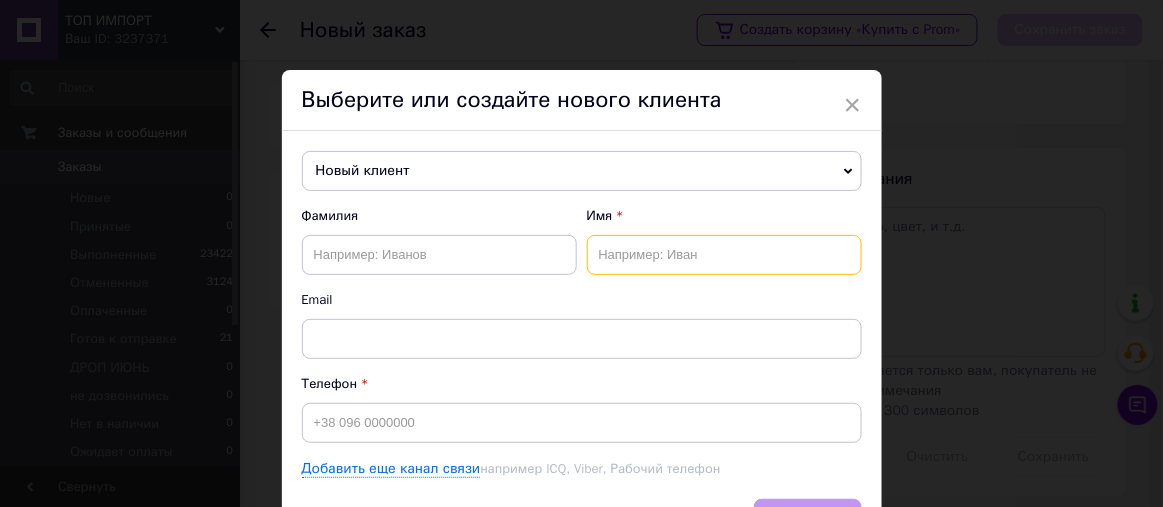 click at bounding box center [724, 255] 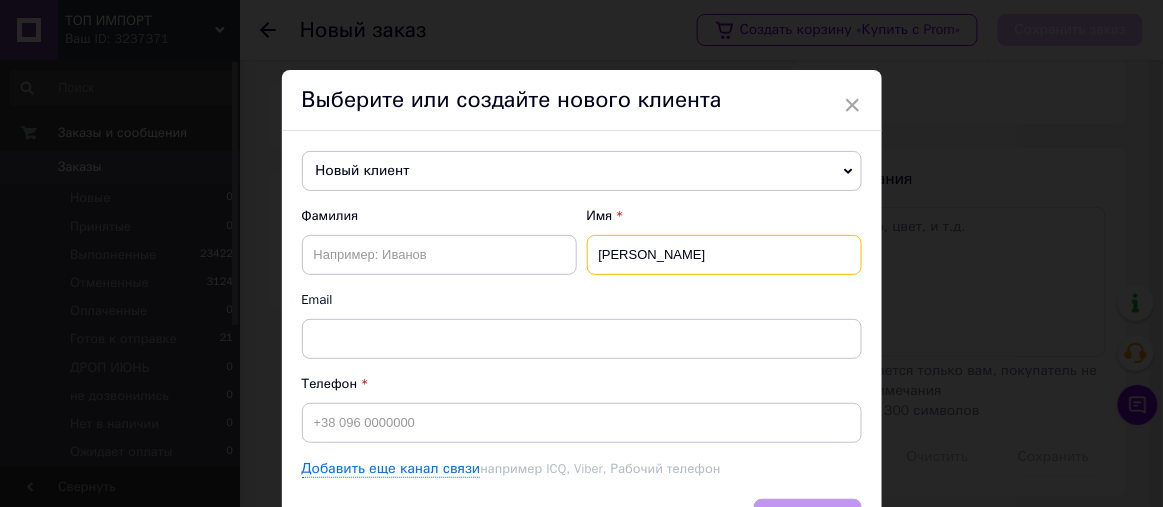 type on "Грицан Вікторія" 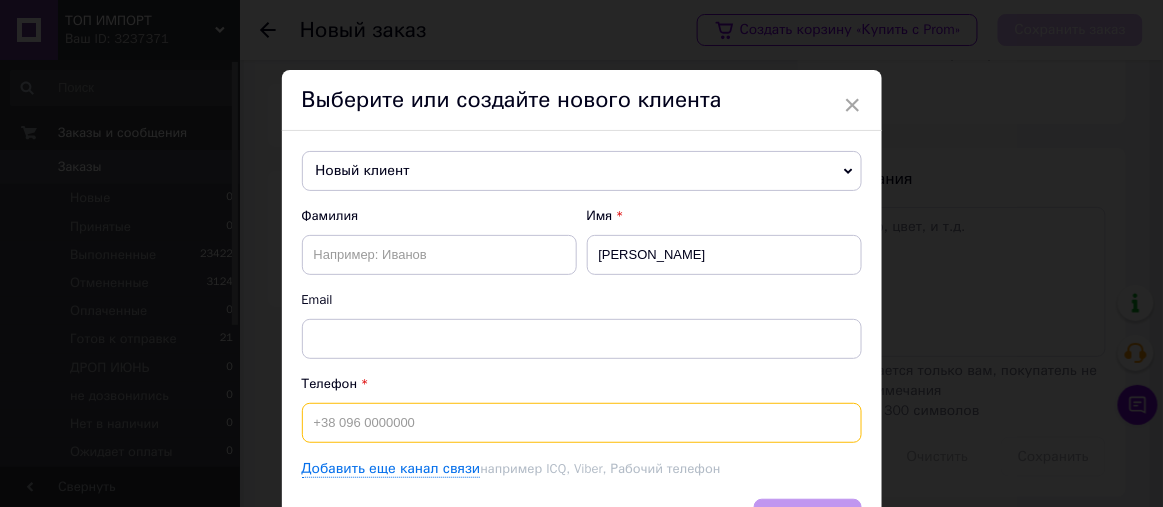 click at bounding box center [582, 423] 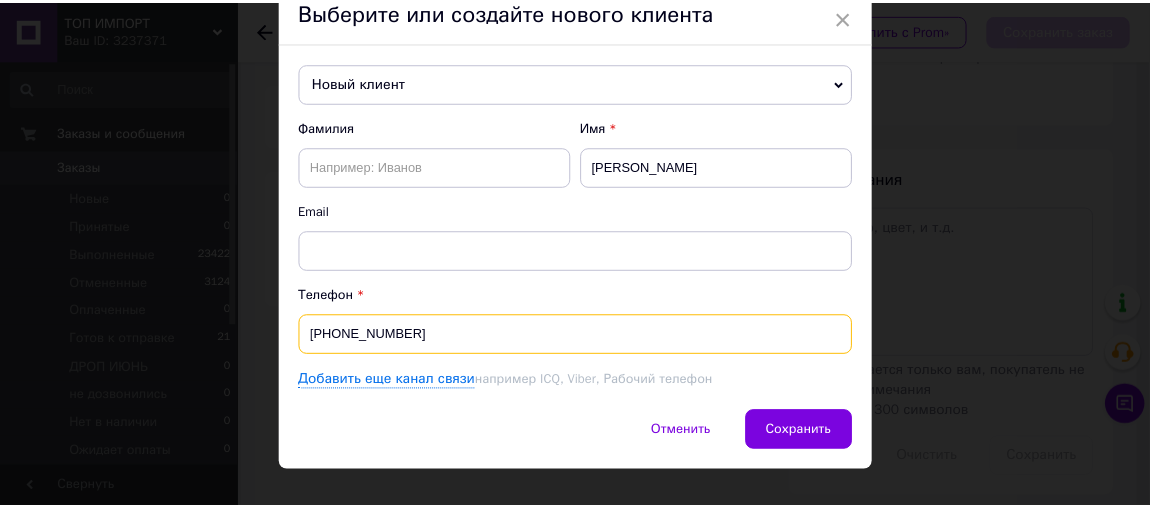 scroll, scrollTop: 116, scrollLeft: 0, axis: vertical 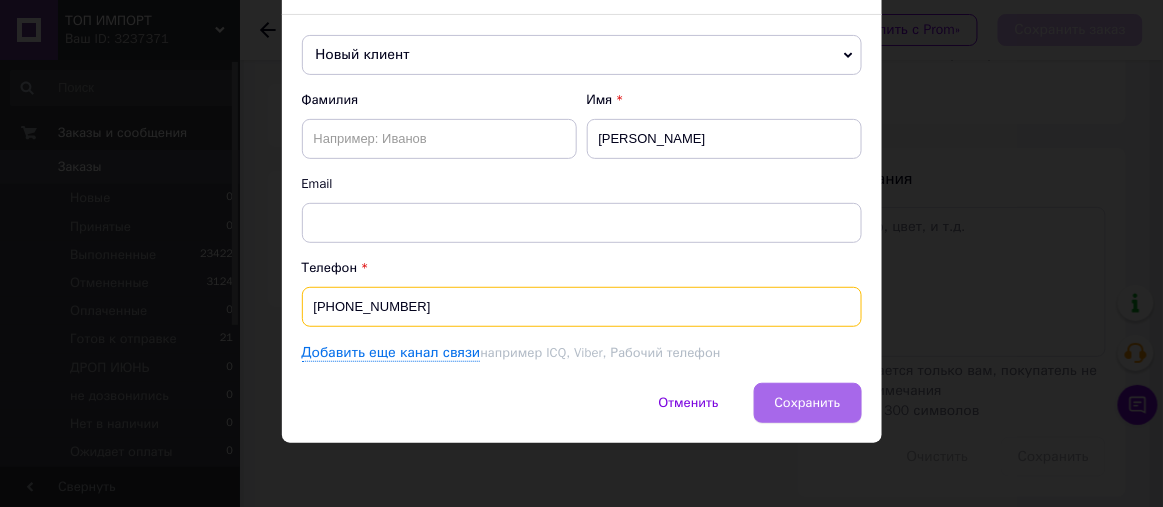 type on "+380967150128" 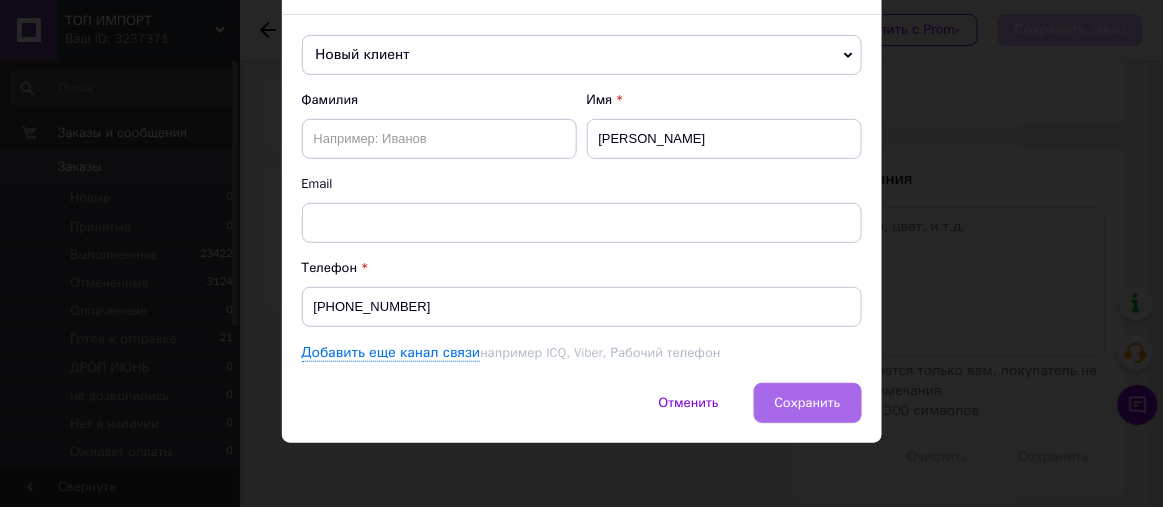 click on "Сохранить" at bounding box center (808, 402) 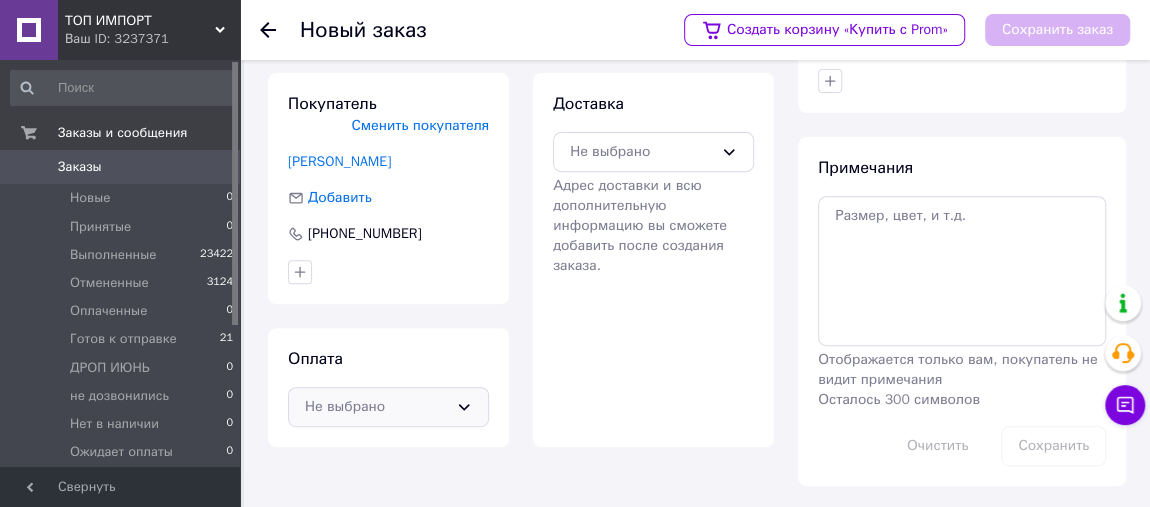 click on "Не выбрано" at bounding box center (388, 407) 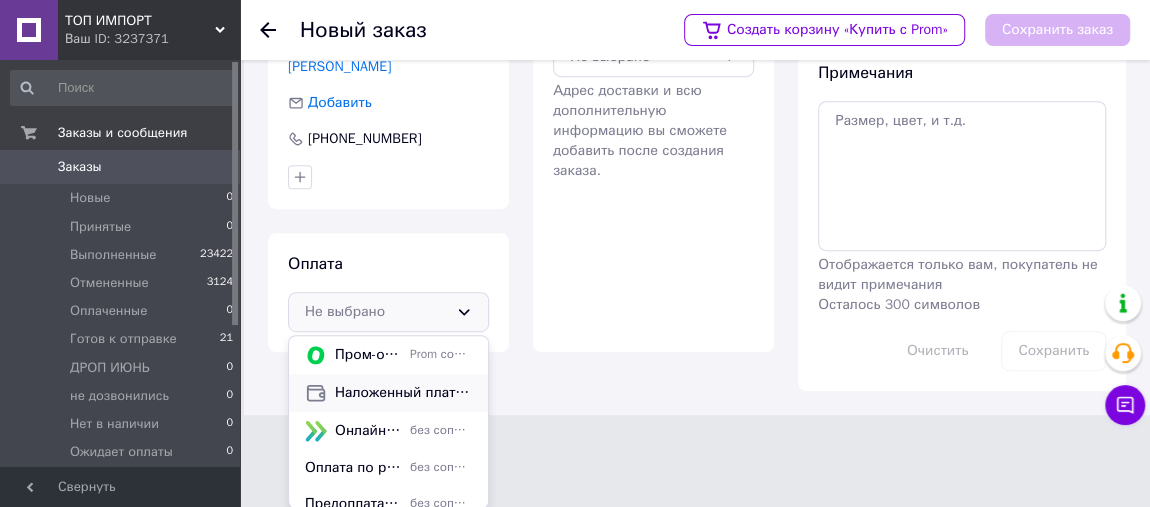click on "Наложенный платеж" at bounding box center [403, 393] 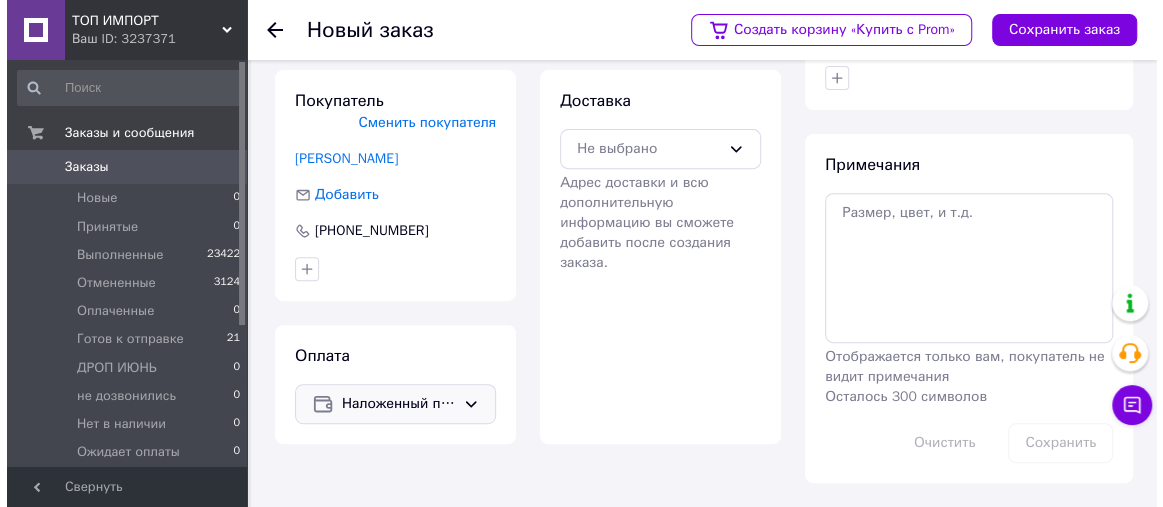 scroll, scrollTop: 314, scrollLeft: 0, axis: vertical 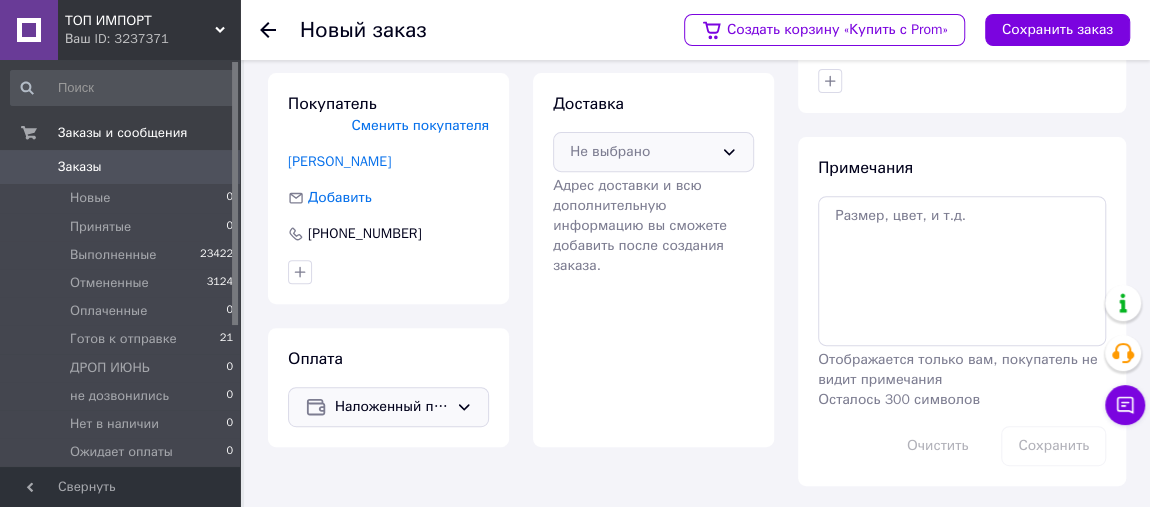 click on "Не выбрано" at bounding box center (641, 152) 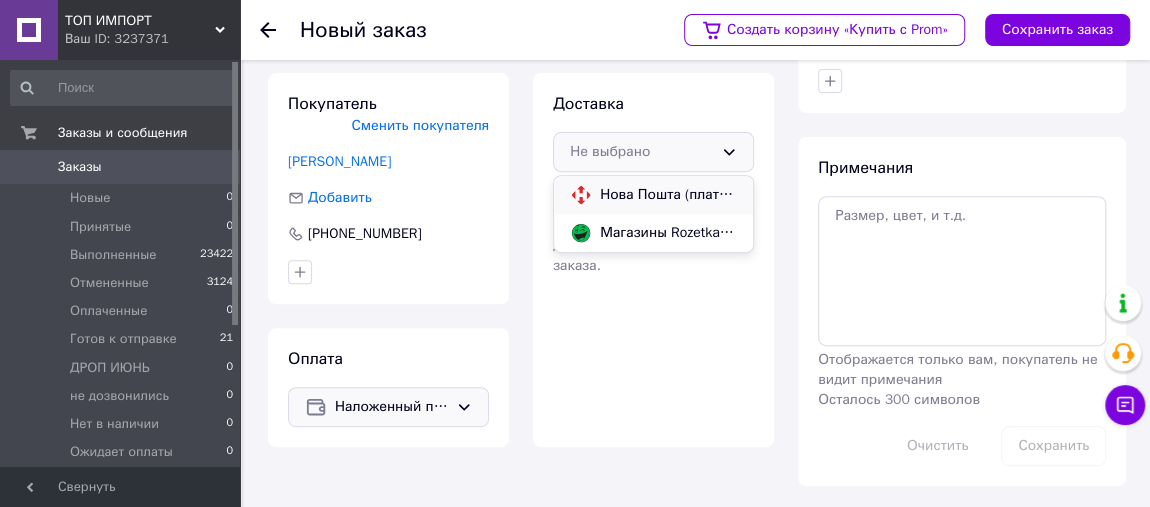 click on "Нова Пошта (платная)" at bounding box center (668, 195) 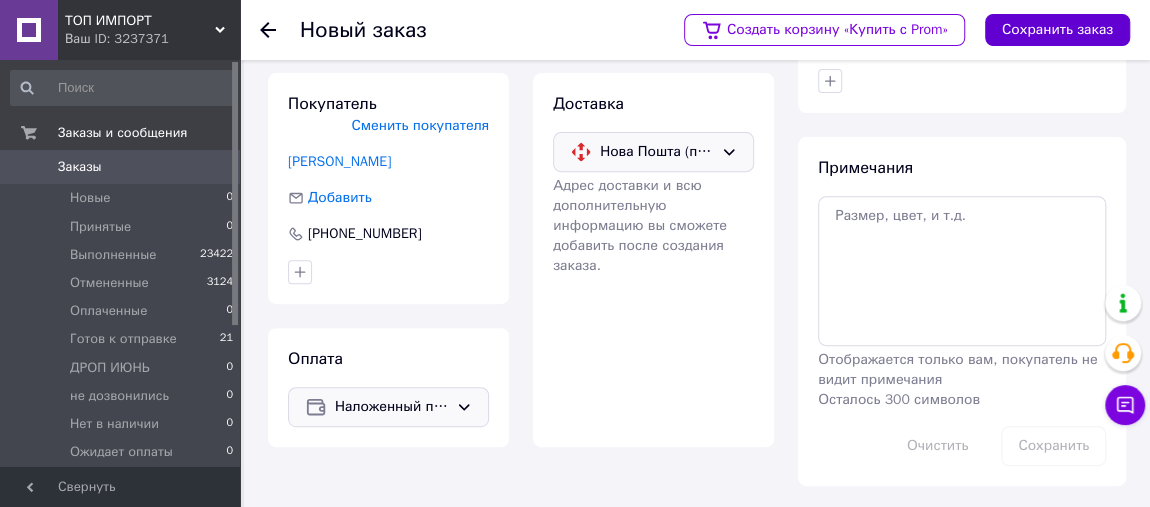 click on "Сохранить заказ" at bounding box center [1057, 30] 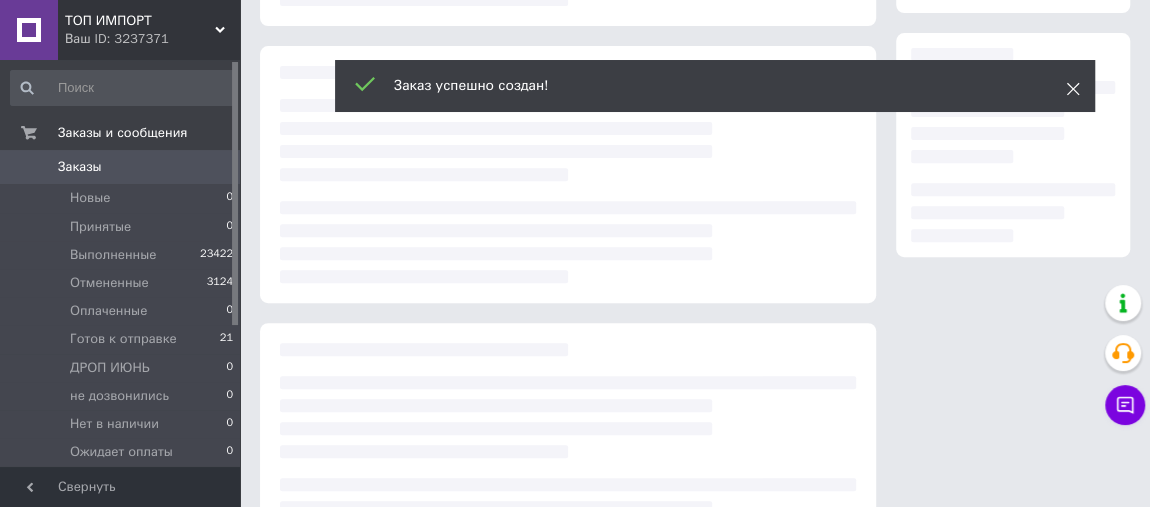click 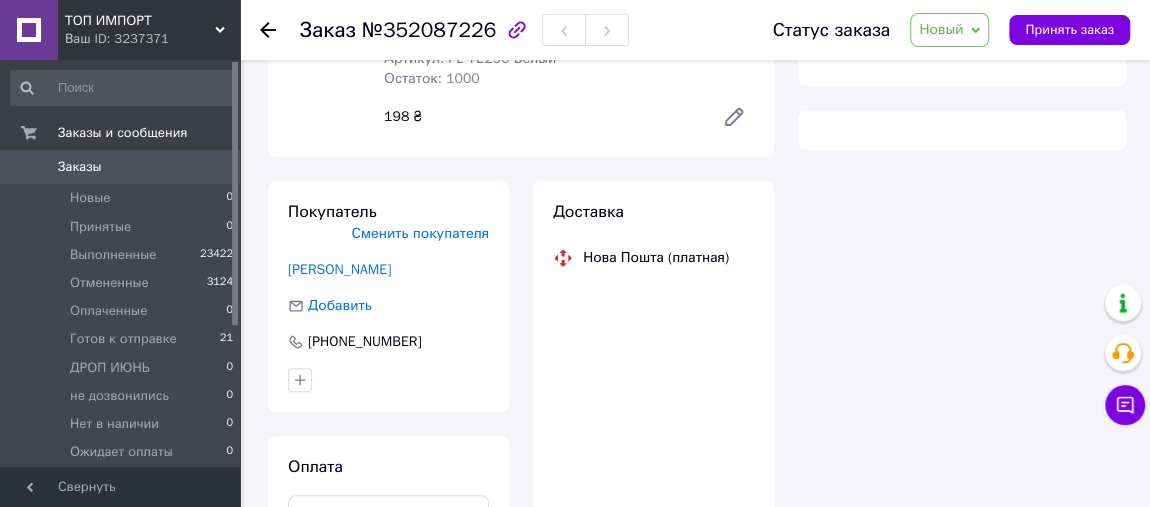 click on "Новый" at bounding box center [941, 29] 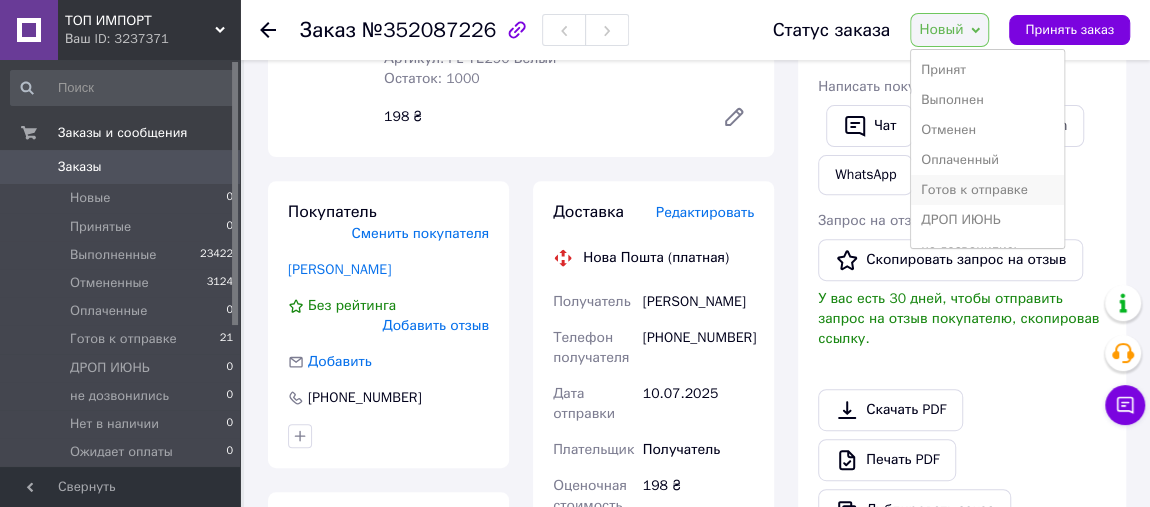 click on "Готов к отправке" at bounding box center [987, 190] 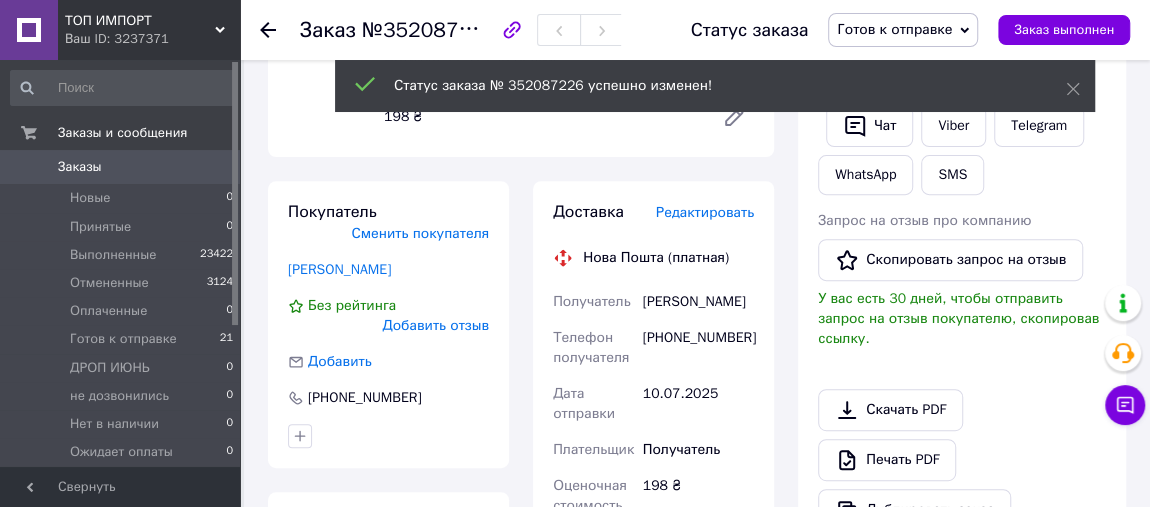 click on "Редактировать" at bounding box center [705, 212] 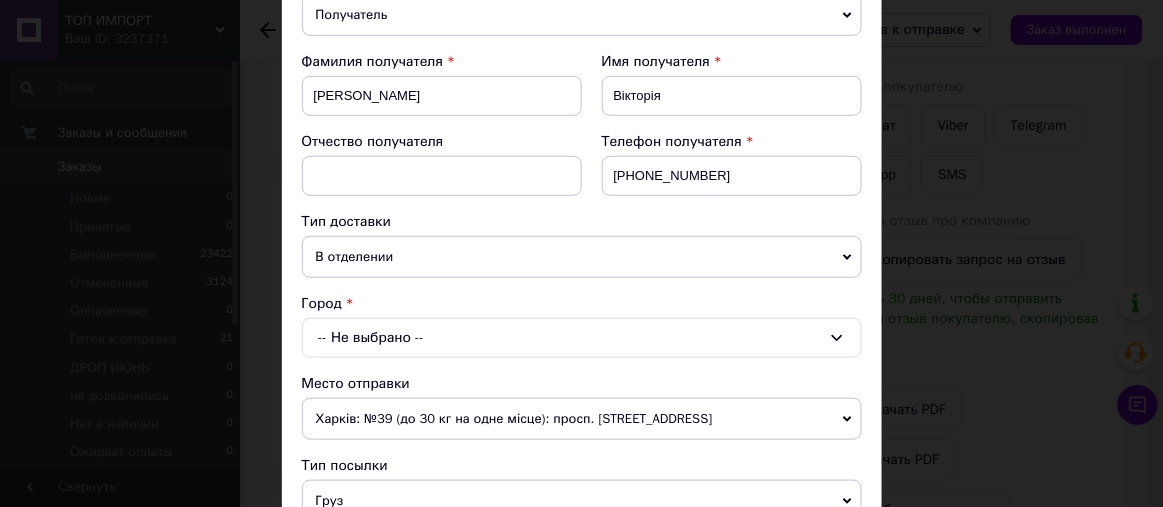 scroll, scrollTop: 454, scrollLeft: 0, axis: vertical 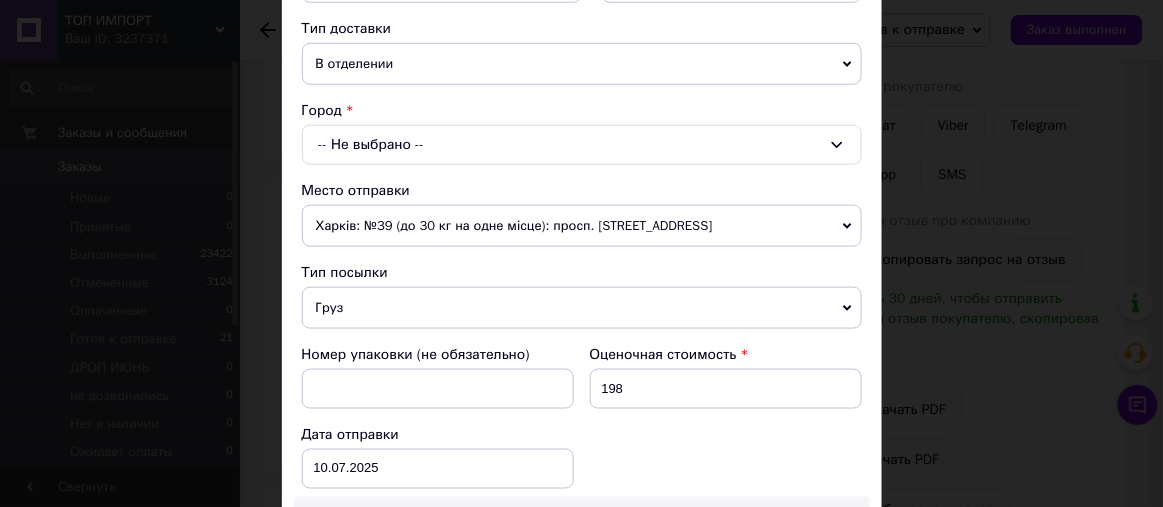 click on "-- Не выбрано --" at bounding box center [582, 145] 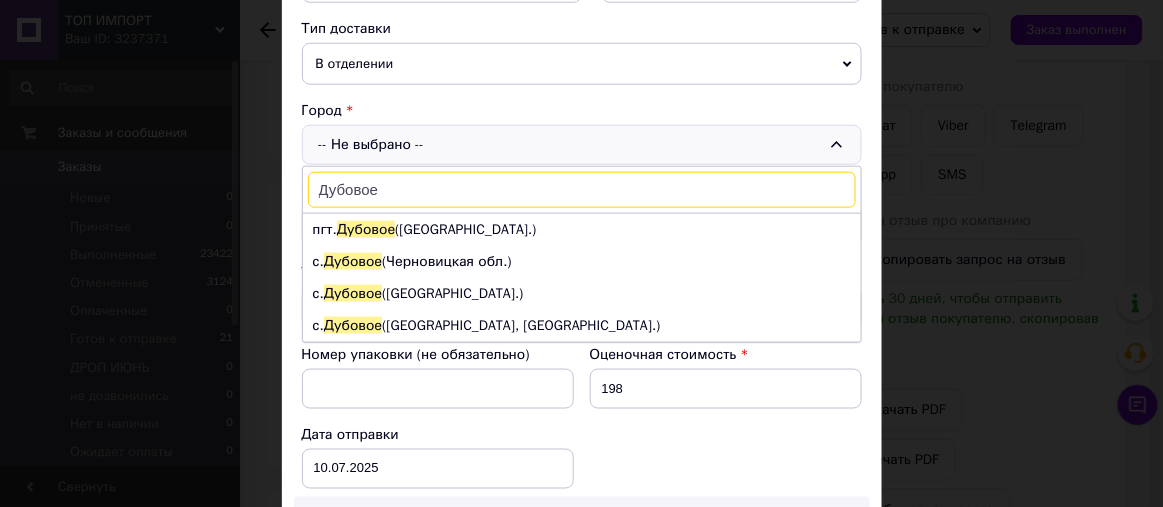 type on "Дубовое" 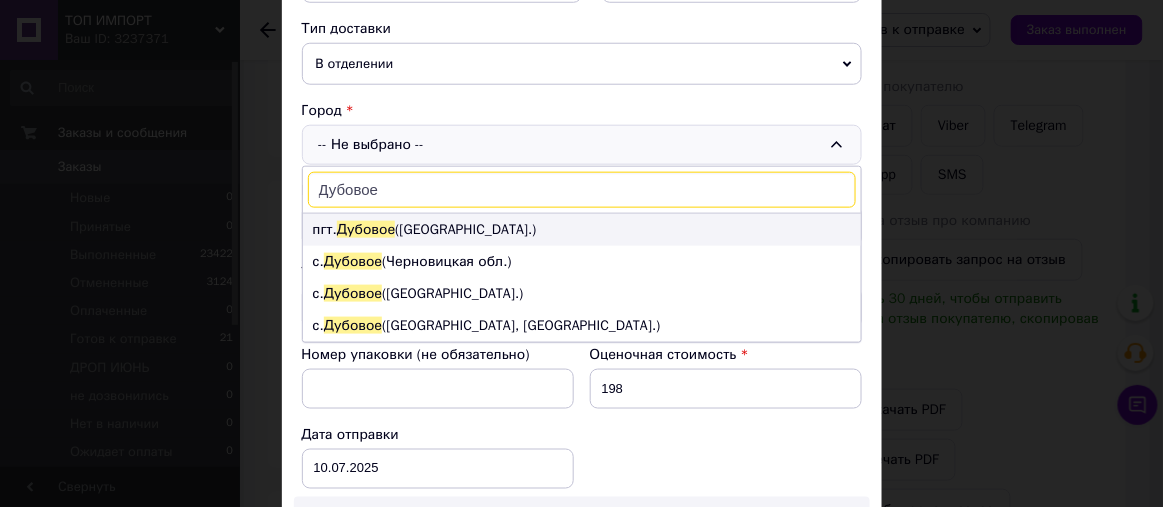 click on "пгт.  Дубовое  (Закарпатская обл.)" at bounding box center [582, 230] 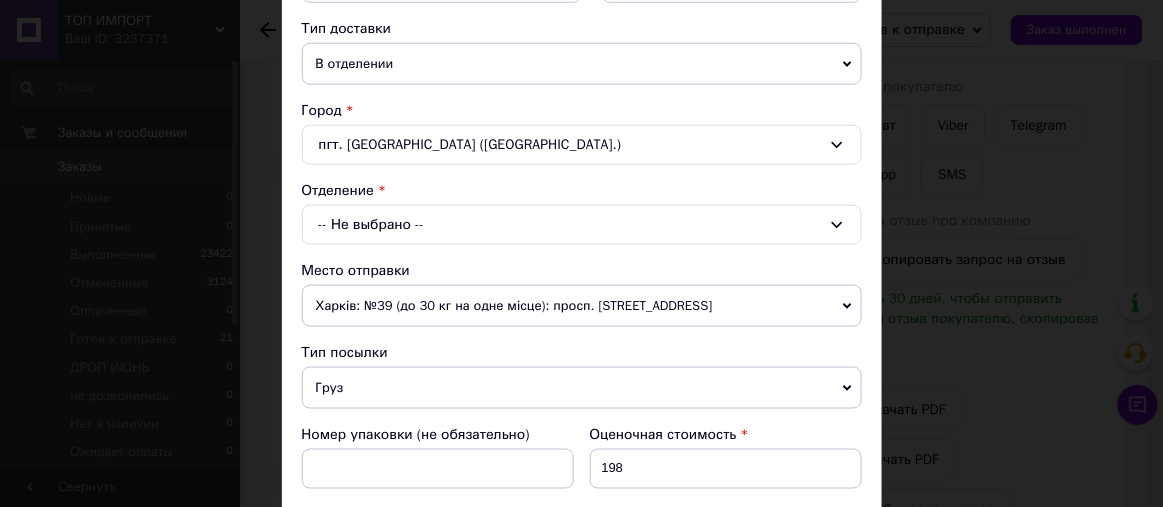 click on "-- Не выбрано --" at bounding box center (582, 225) 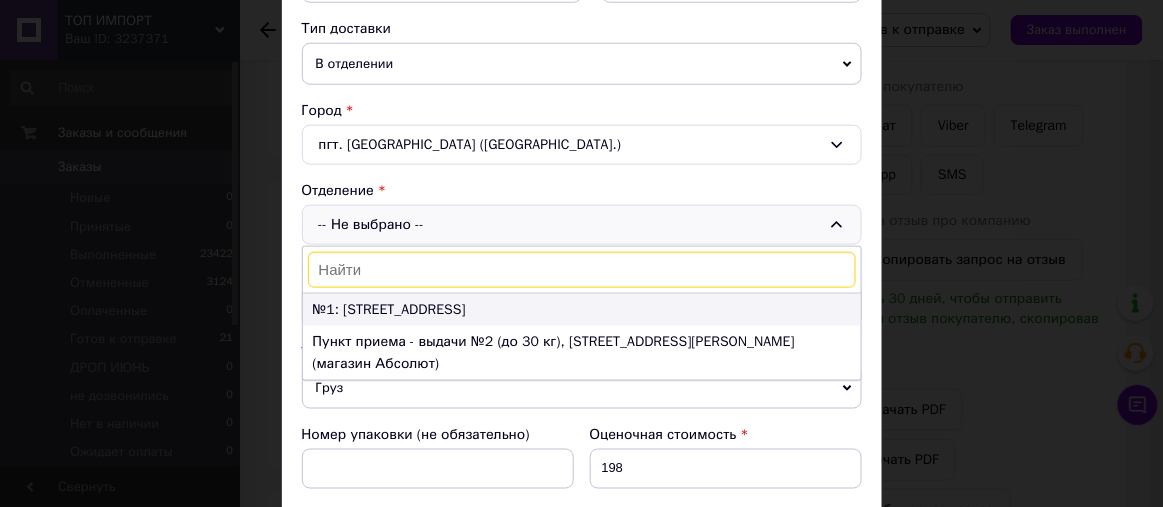 drag, startPoint x: 404, startPoint y: 303, endPoint x: 387, endPoint y: 151, distance: 152.94771 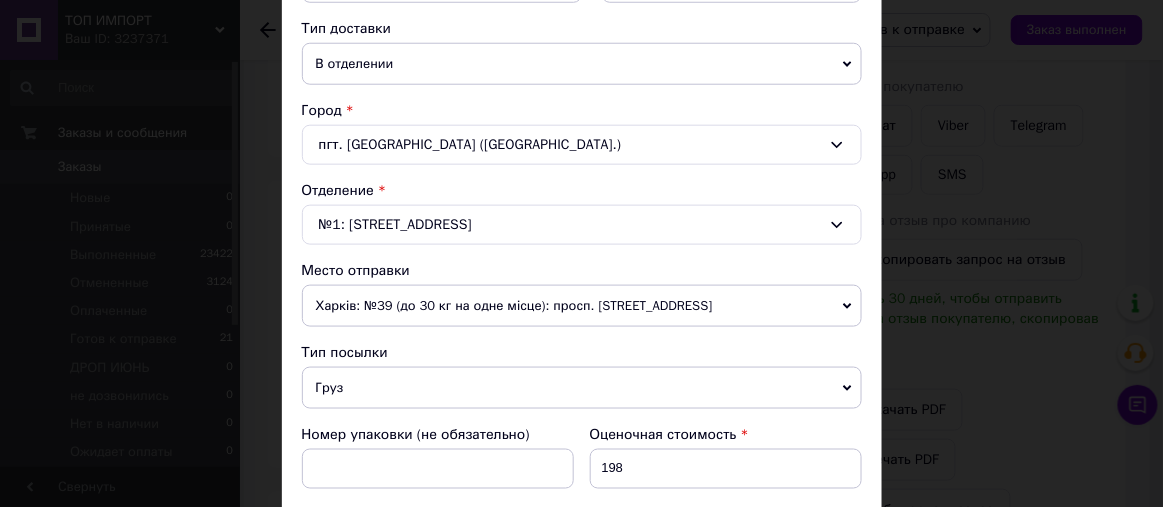 click on "пгт. Дубовое (Закарпатская обл.)" at bounding box center (582, 145) 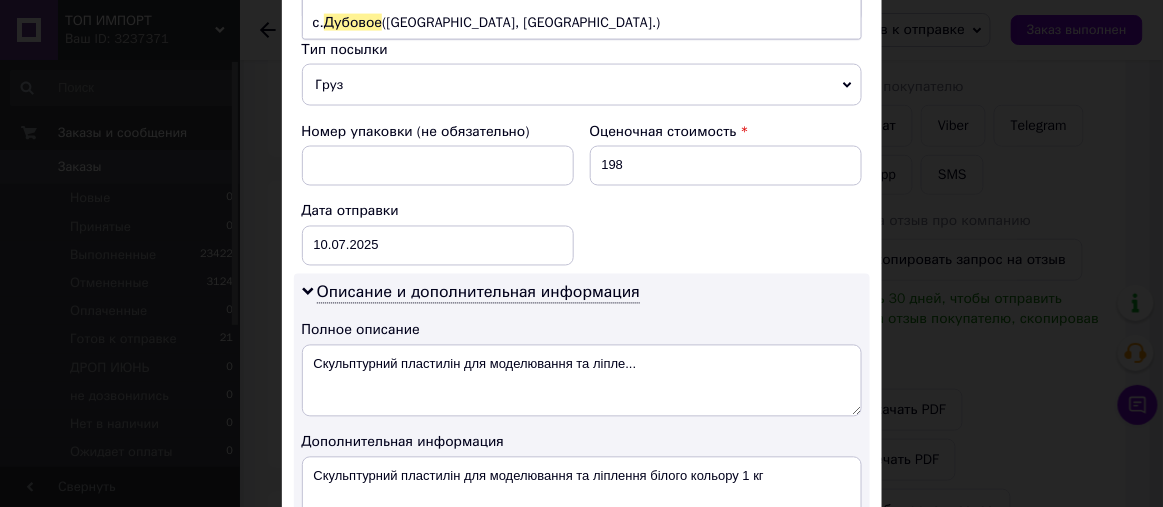 scroll, scrollTop: 454, scrollLeft: 0, axis: vertical 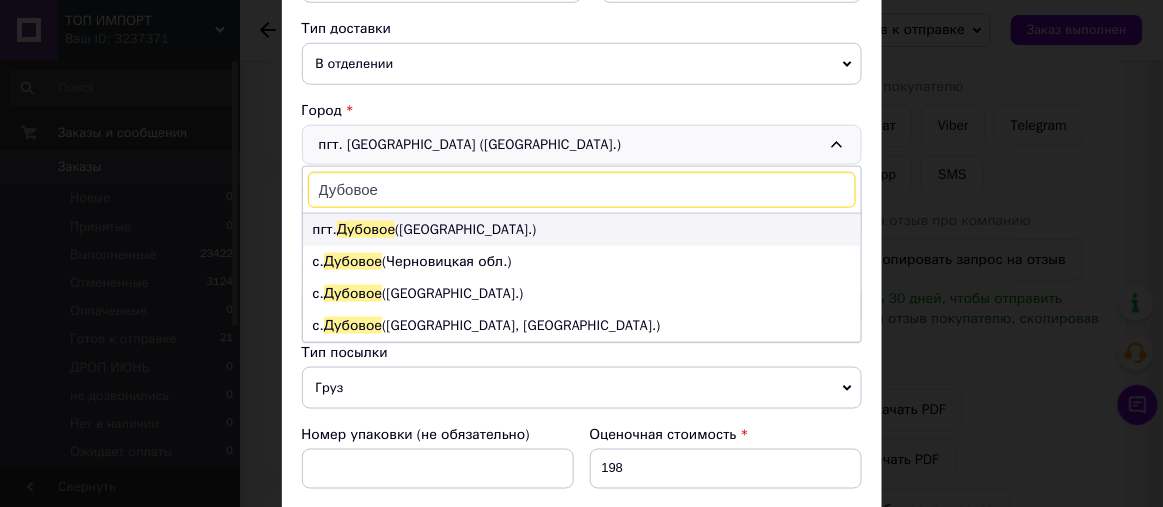 type on "Дубовое" 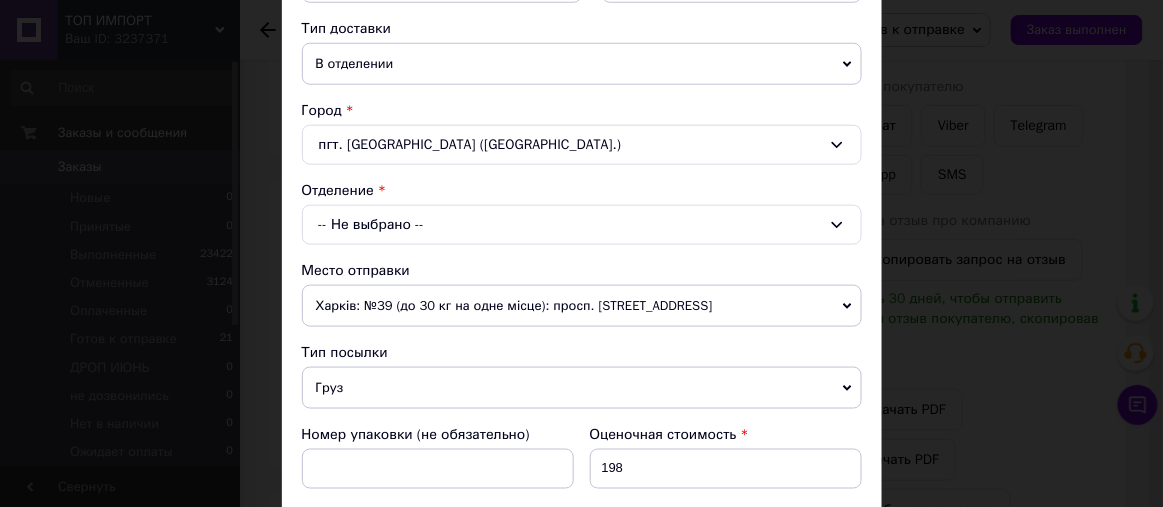 click on "-- Не выбрано --" at bounding box center [582, 225] 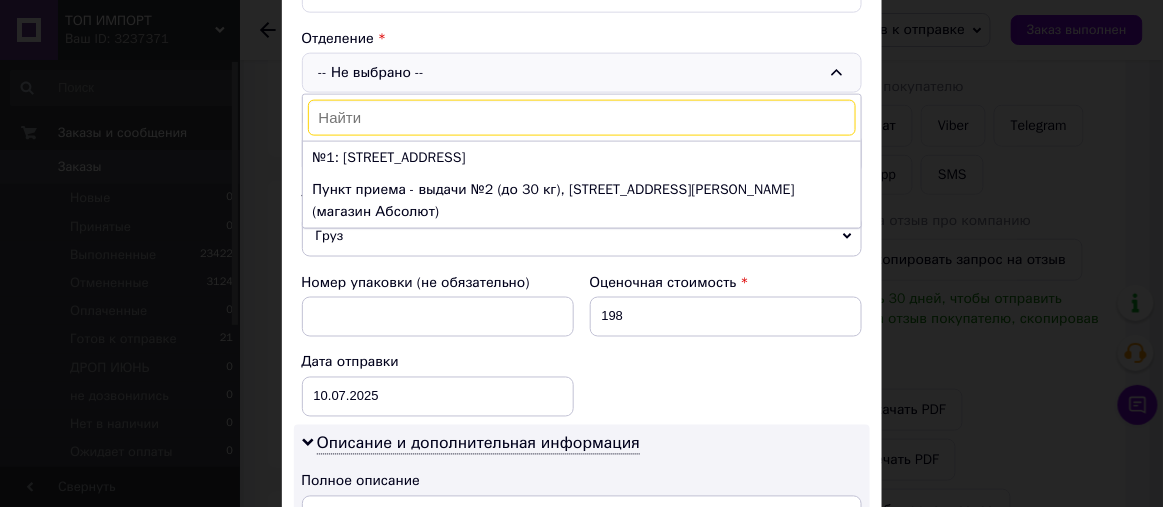 scroll, scrollTop: 454, scrollLeft: 0, axis: vertical 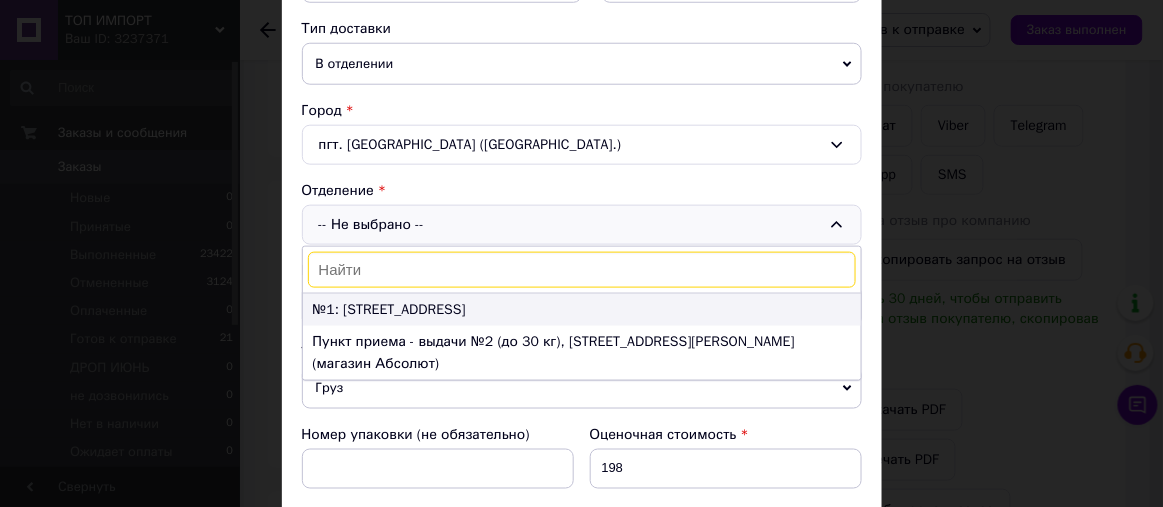 click on "№1: ул. Мира, 137" at bounding box center [582, 310] 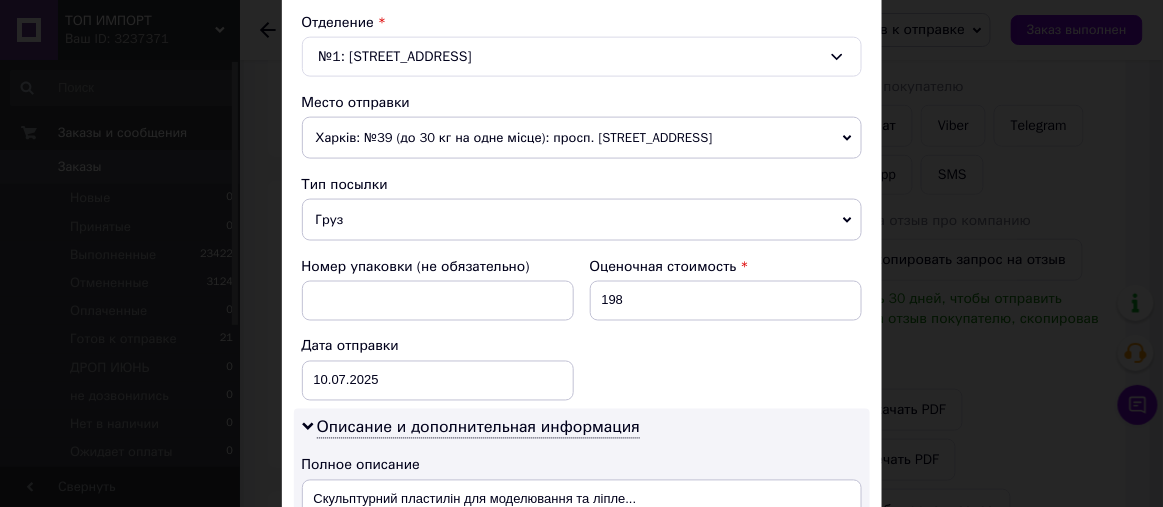 scroll, scrollTop: 470, scrollLeft: 0, axis: vertical 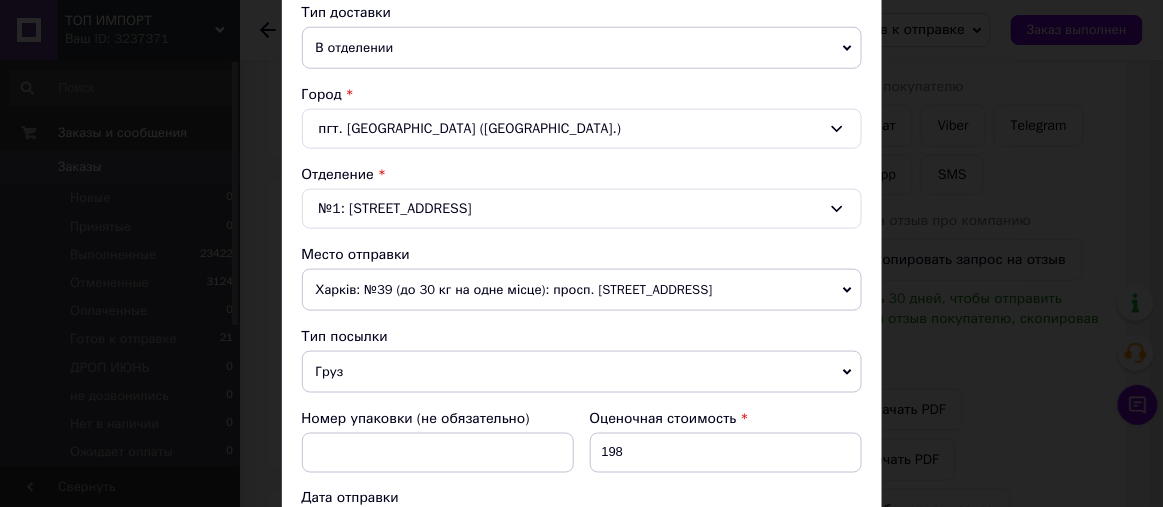click on "пгт. Дубовое (Закарпатская обл.)" at bounding box center (582, 129) 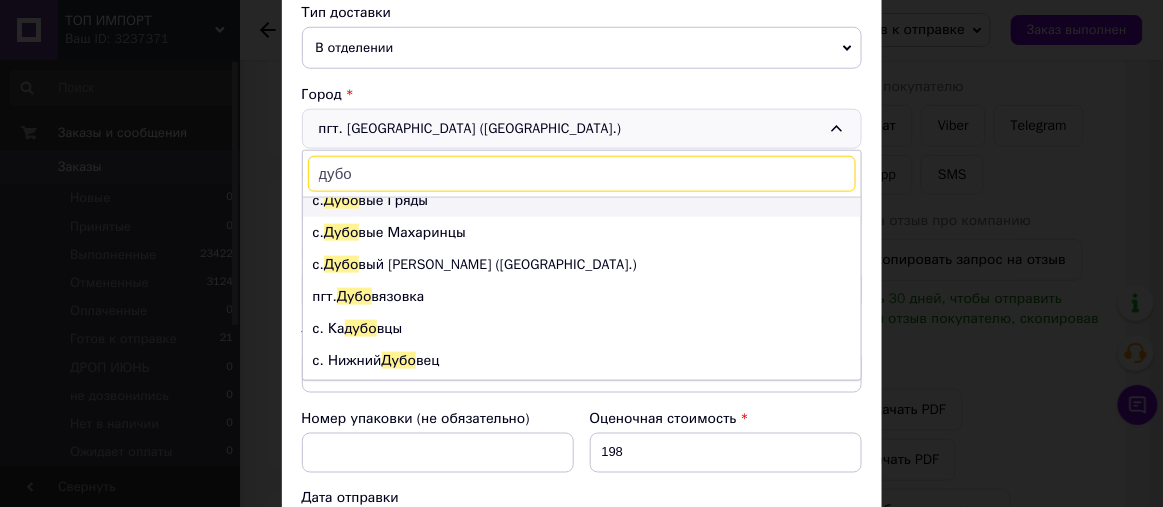 scroll, scrollTop: 458, scrollLeft: 0, axis: vertical 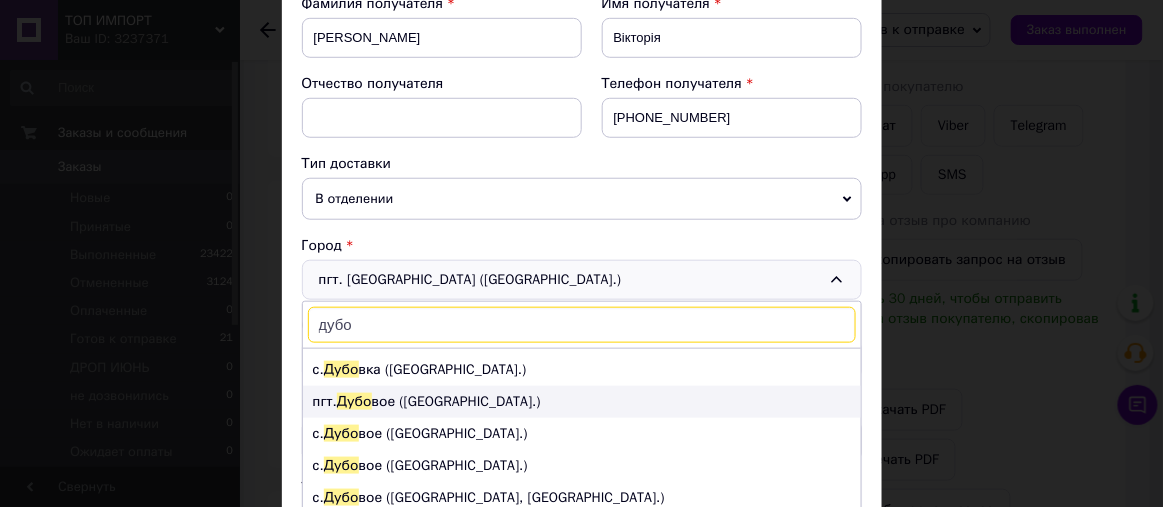type on "дубо" 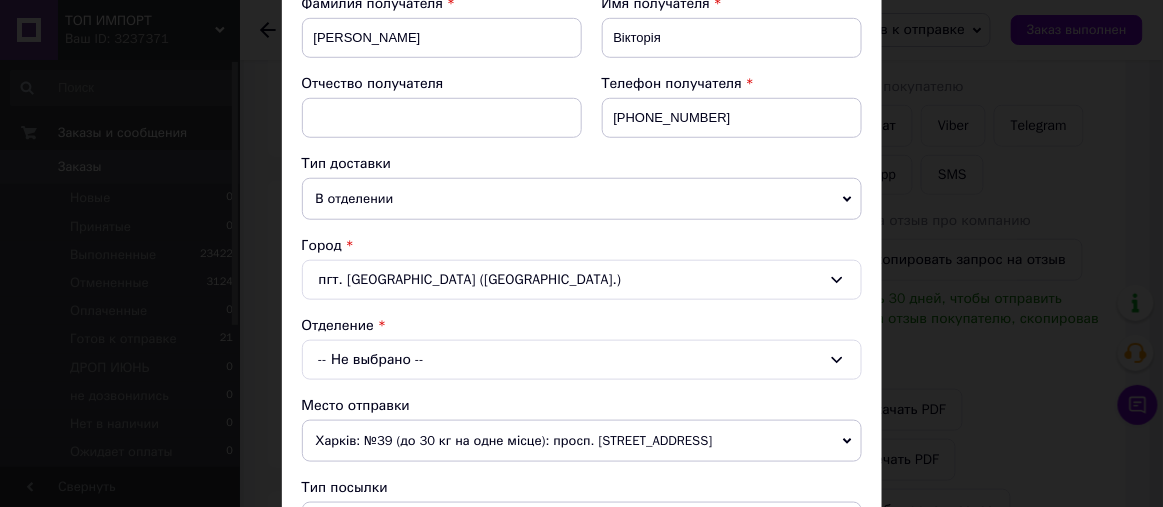 click on "пгт. Дубовое (Закарпатская обл.)" at bounding box center [582, 280] 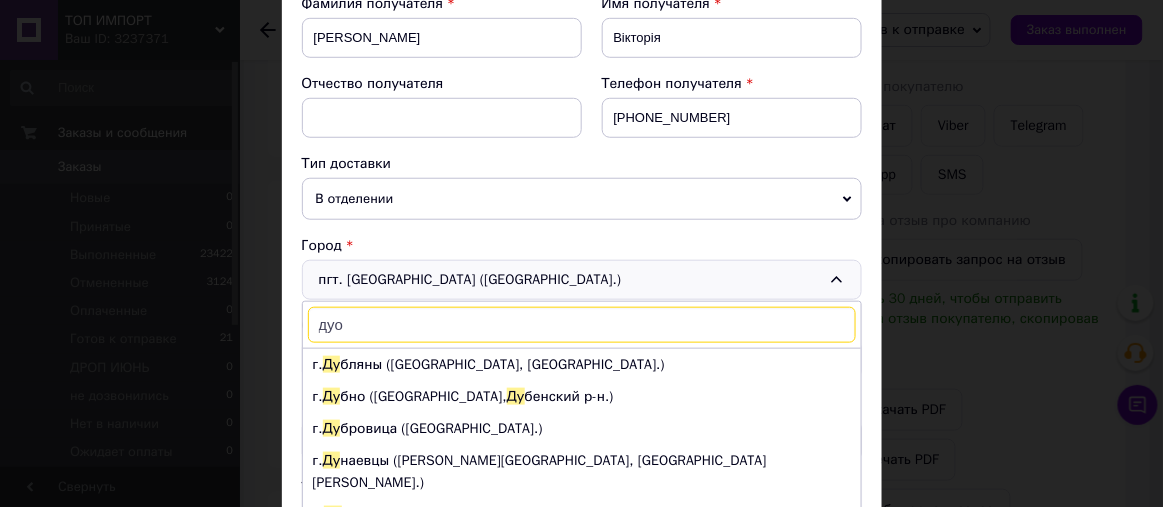 scroll, scrollTop: 832, scrollLeft: 0, axis: vertical 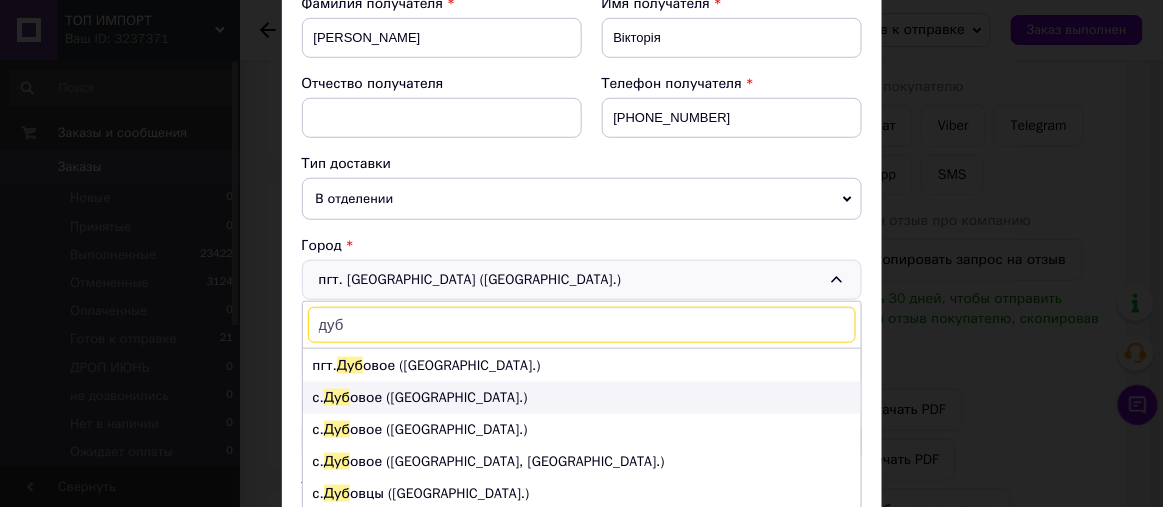 type on "дуб" 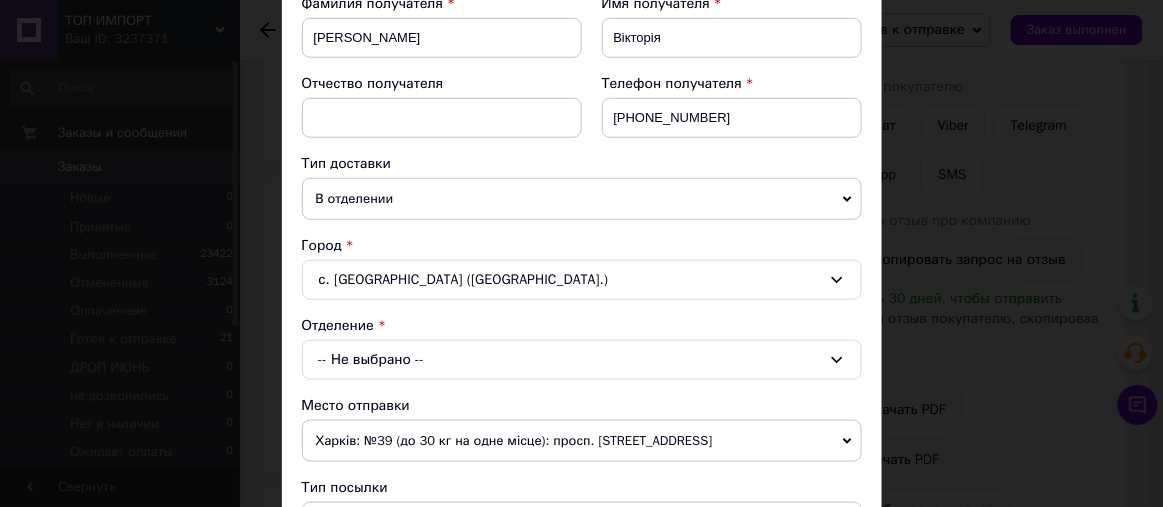 click on "-- Не выбрано --" at bounding box center (582, 360) 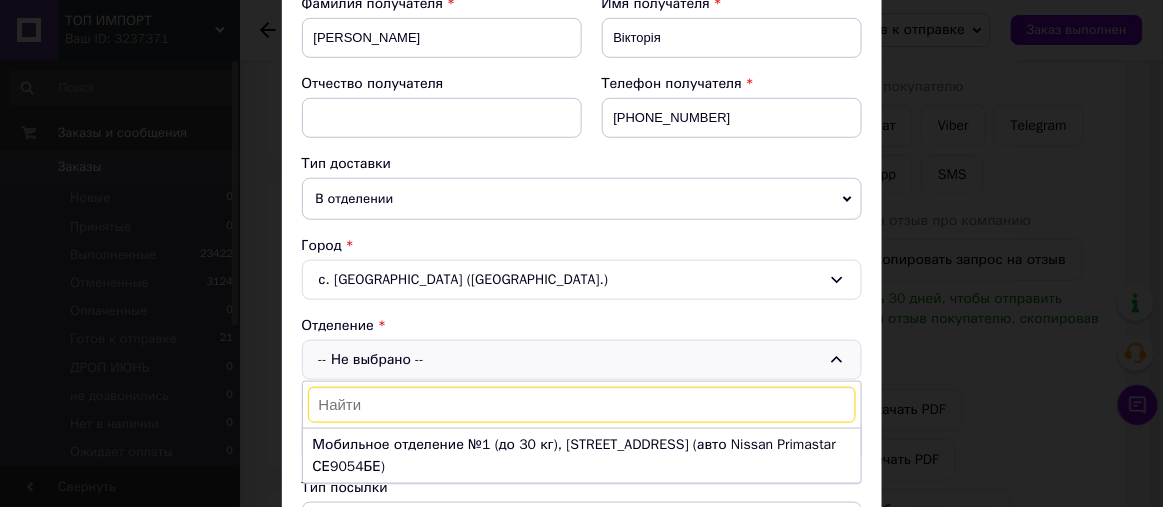 click on "с. Дубовое (Черновицкая обл.)" at bounding box center [582, 280] 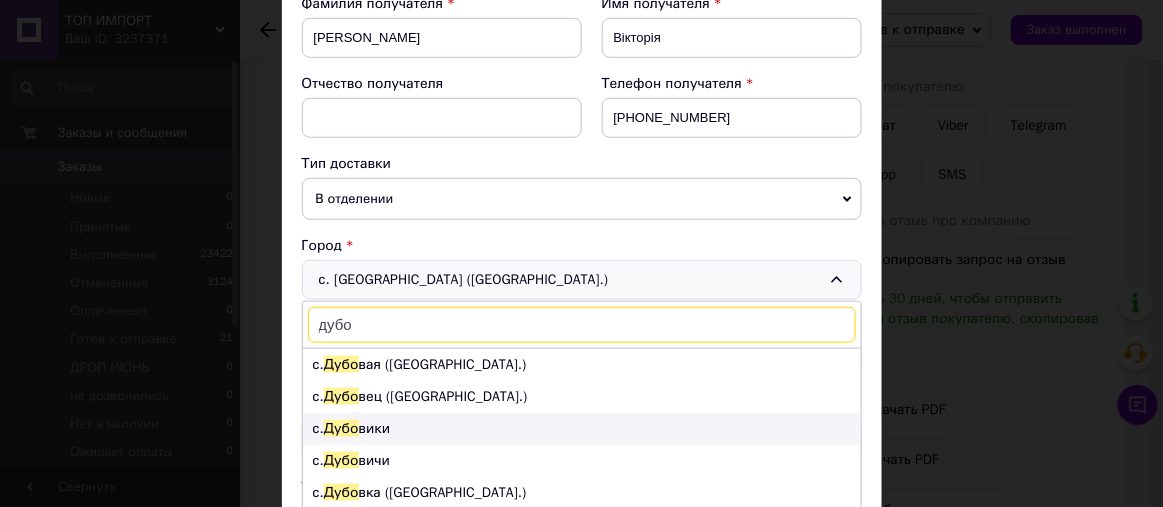 scroll, scrollTop: 151, scrollLeft: 0, axis: vertical 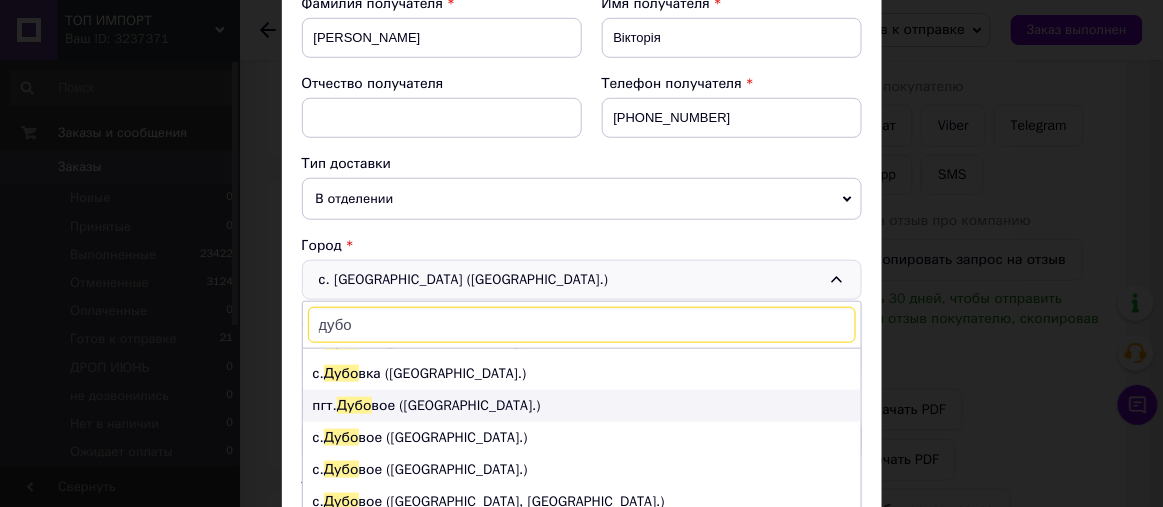 type on "дубо" 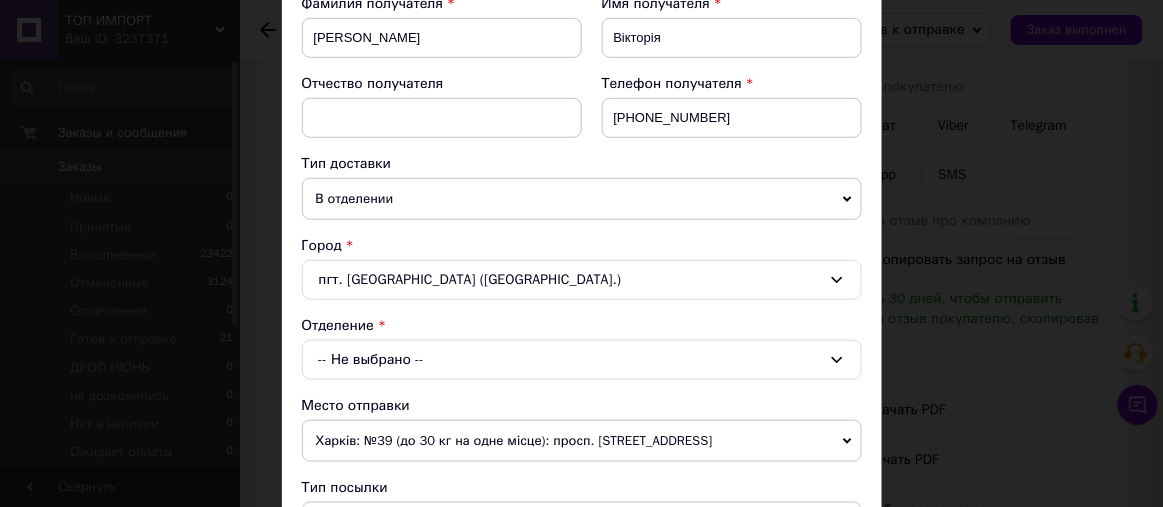 click on "-- Не выбрано --" at bounding box center [582, 360] 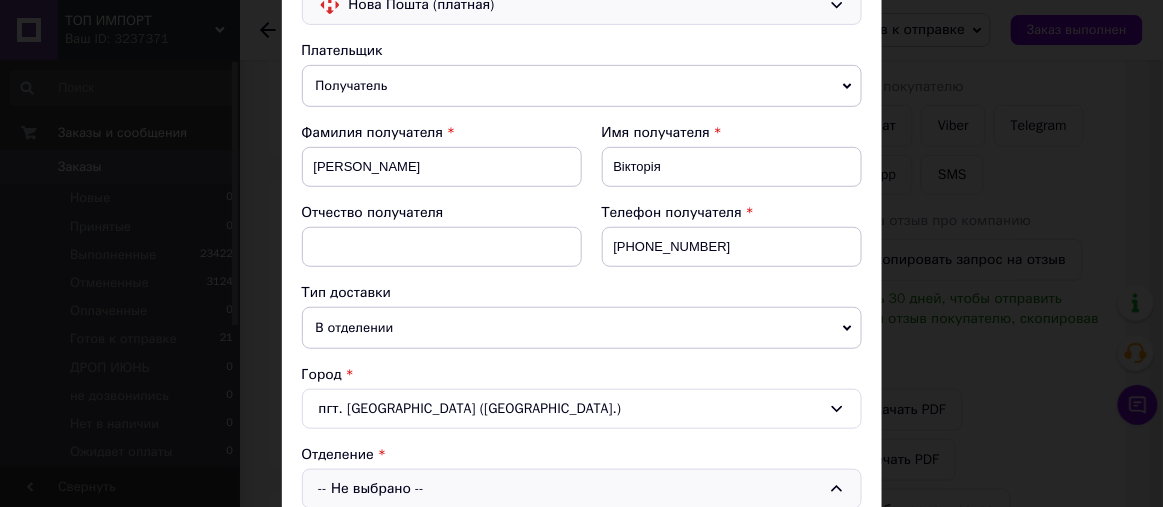 scroll, scrollTop: 167, scrollLeft: 0, axis: vertical 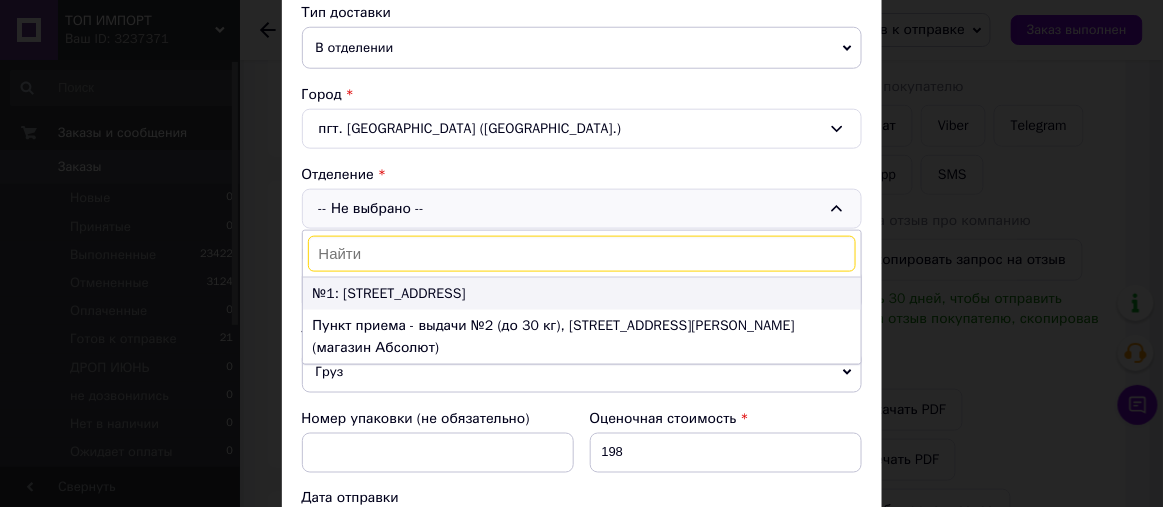 click on "№1: ул. Мира, 137" at bounding box center [582, 294] 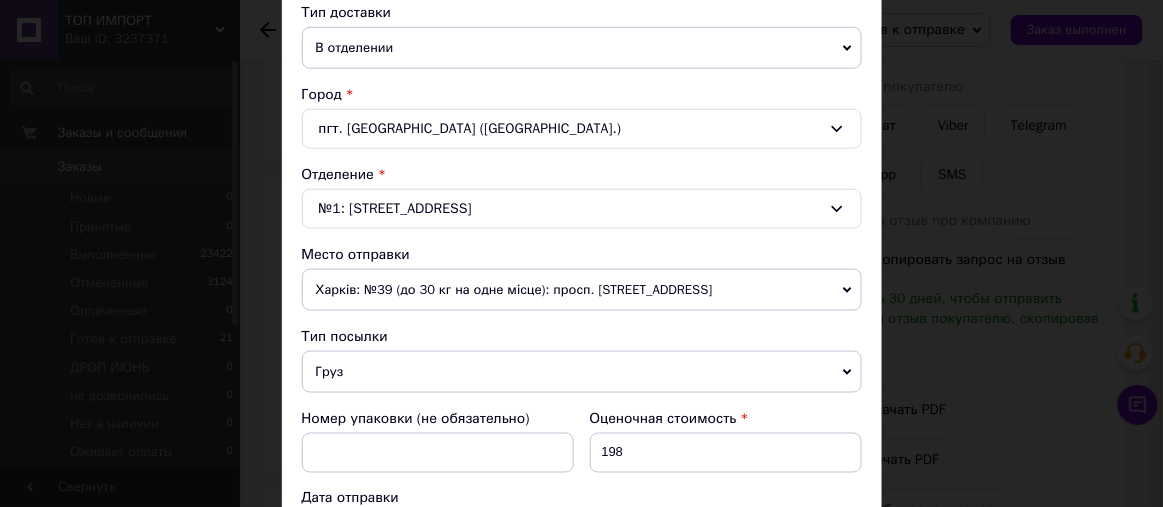 click on "№1: ул. Мира, 137" at bounding box center [582, 209] 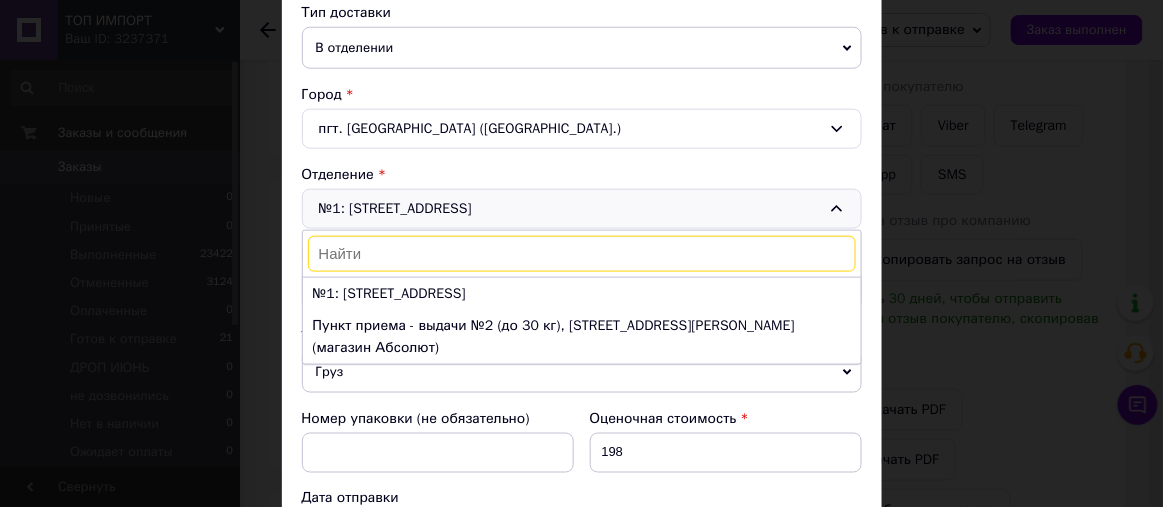 drag, startPoint x: 462, startPoint y: 297, endPoint x: 463, endPoint y: 283, distance: 14.035668 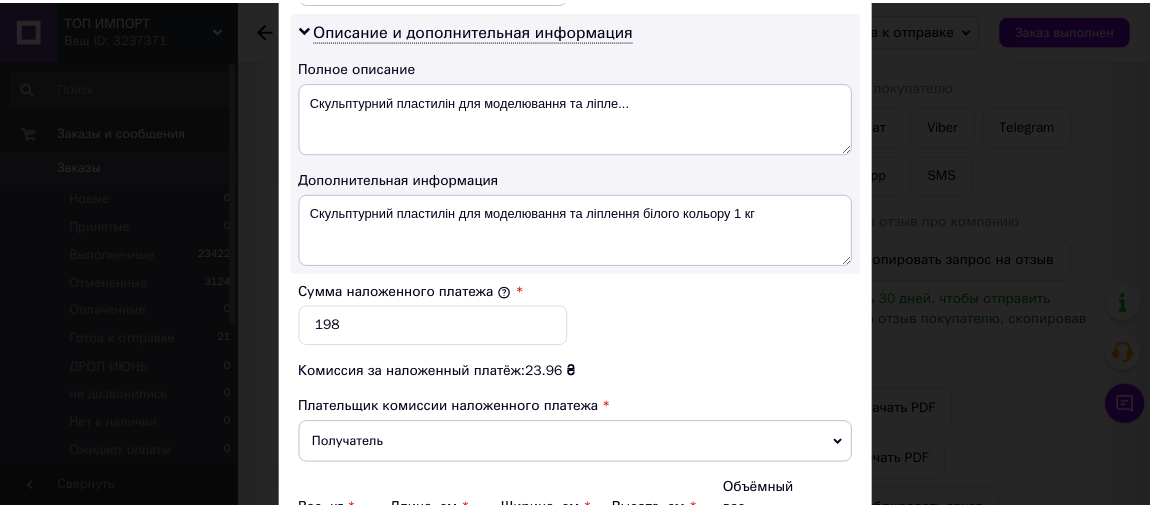 scroll, scrollTop: 1228, scrollLeft: 0, axis: vertical 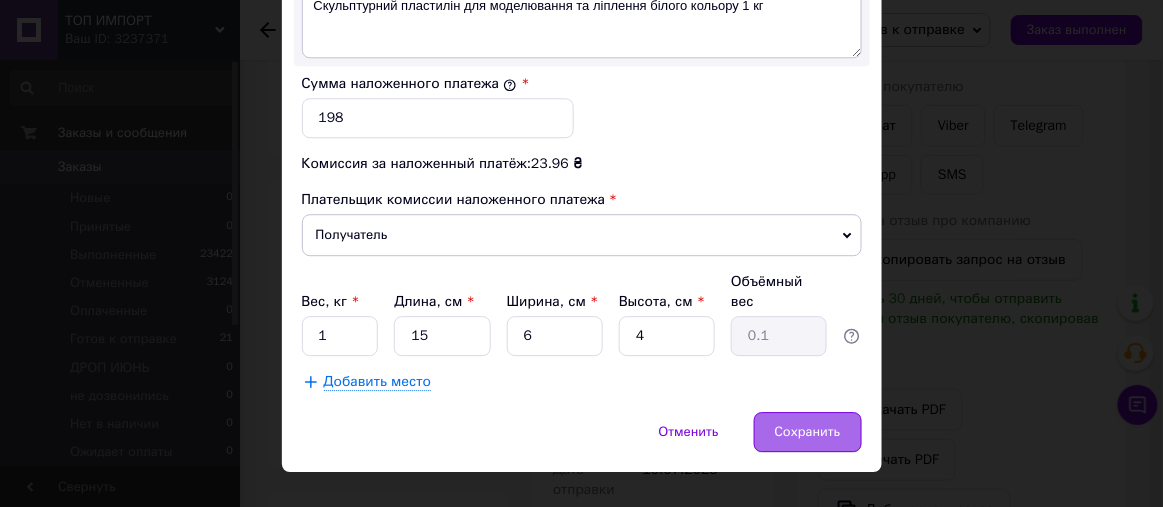 click on "Сохранить" at bounding box center [808, 432] 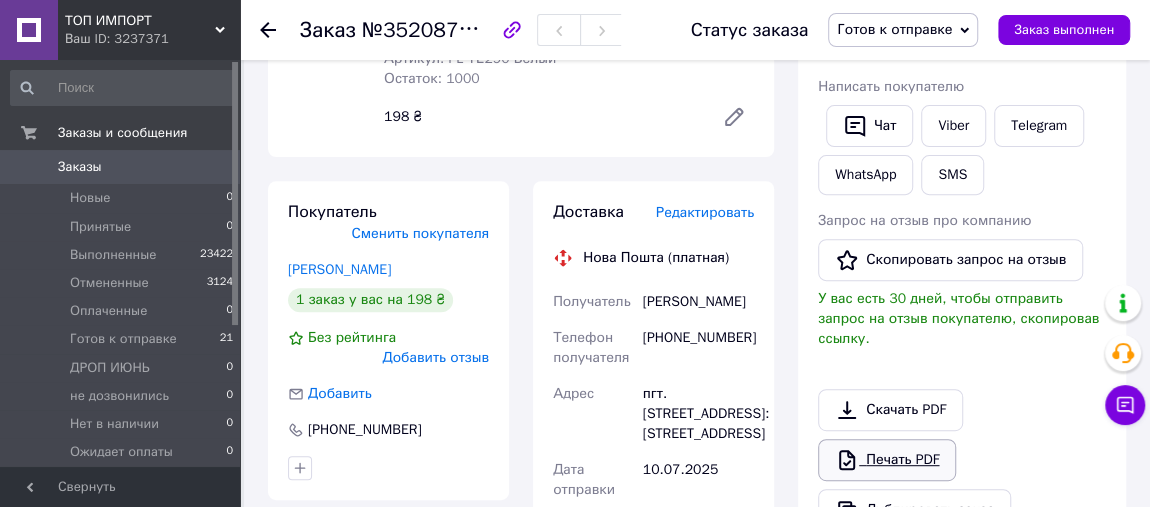 scroll, scrollTop: 617, scrollLeft: 0, axis: vertical 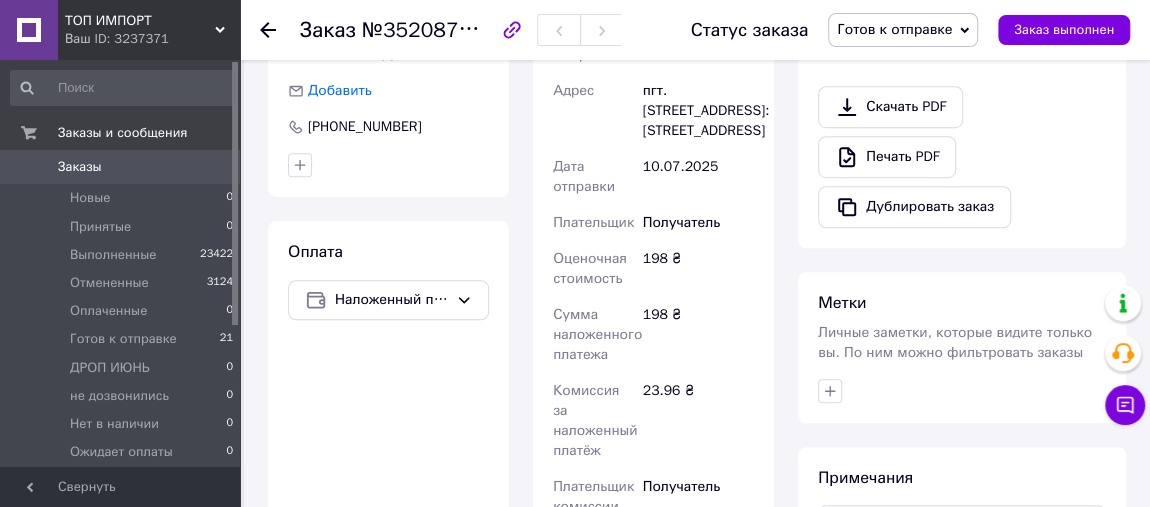 drag, startPoint x: 916, startPoint y: 365, endPoint x: 925, endPoint y: 384, distance: 21.023796 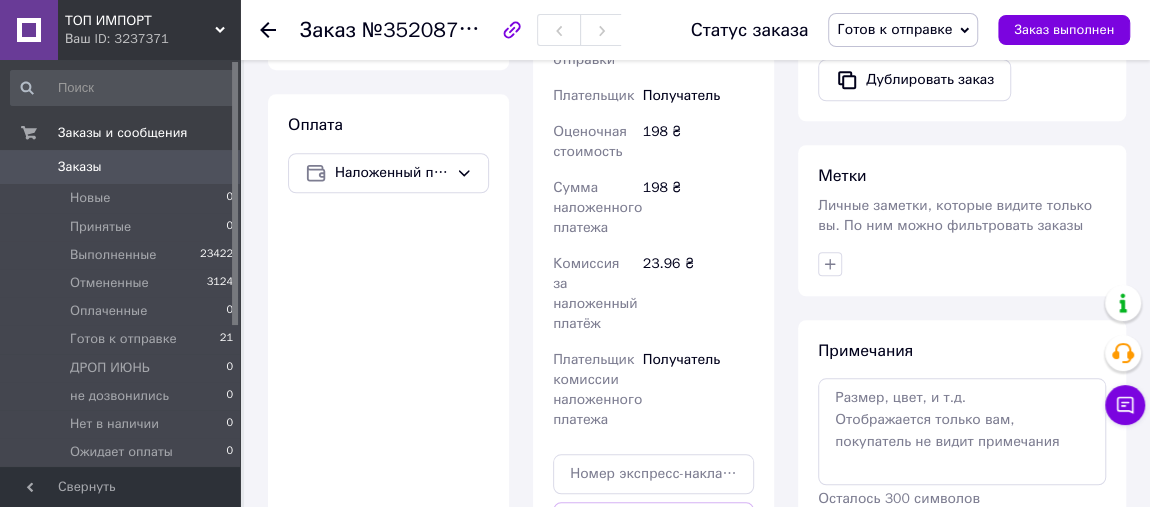 scroll, scrollTop: 769, scrollLeft: 0, axis: vertical 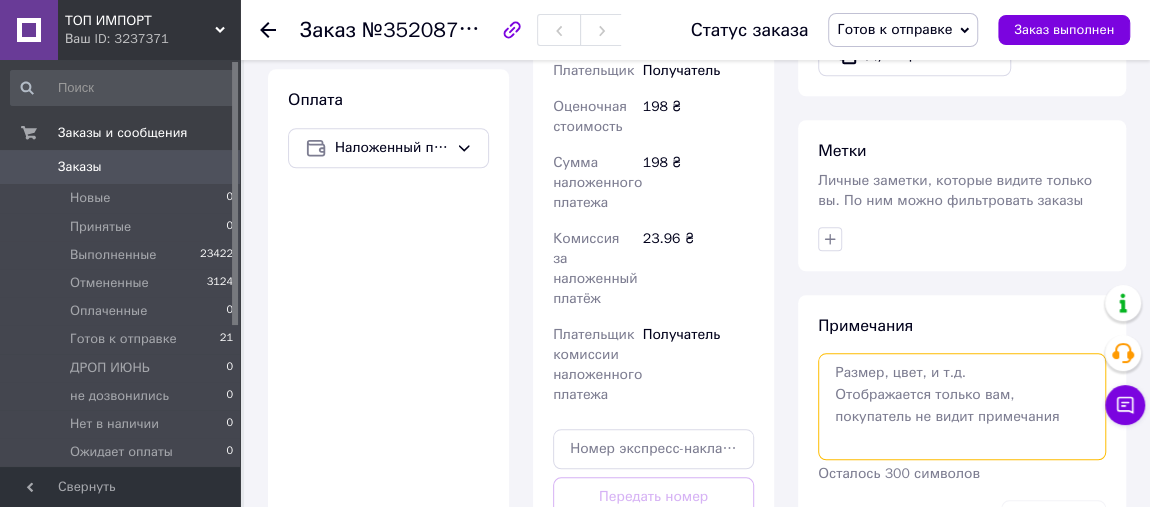drag, startPoint x: 913, startPoint y: 374, endPoint x: 880, endPoint y: 299, distance: 81.939 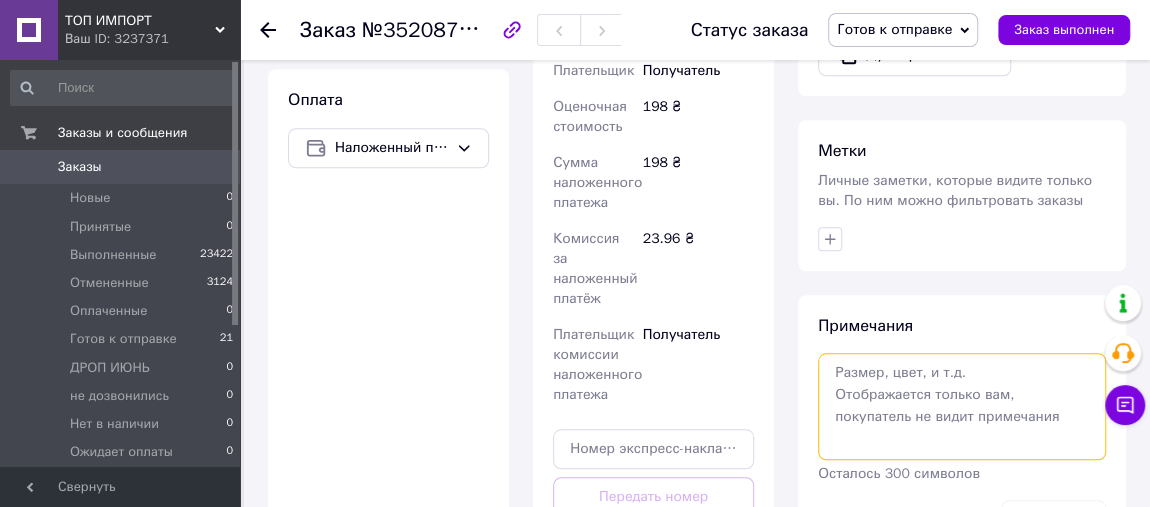 paste on "856808061" 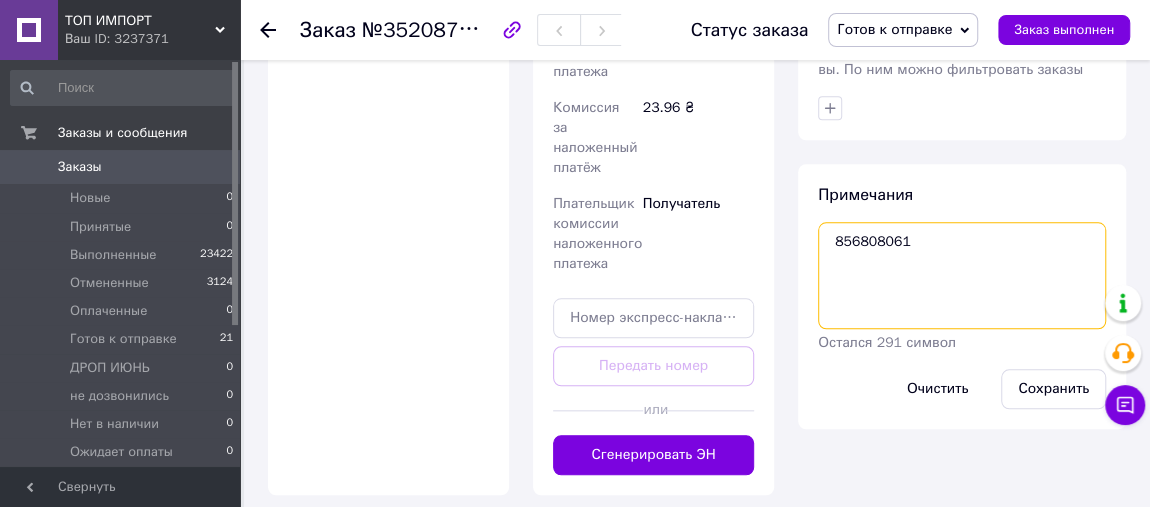 scroll, scrollTop: 920, scrollLeft: 0, axis: vertical 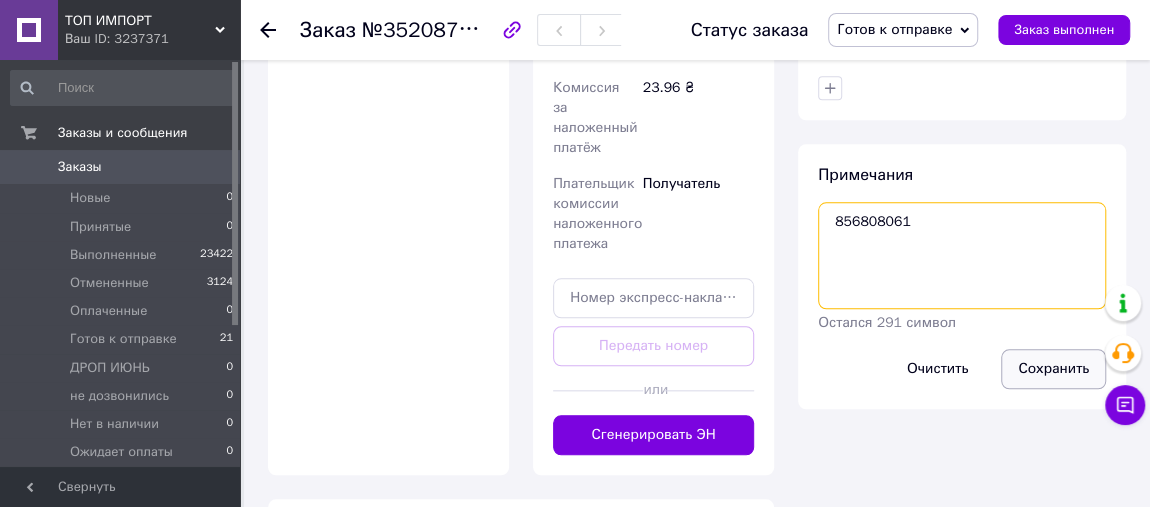 type on "856808061" 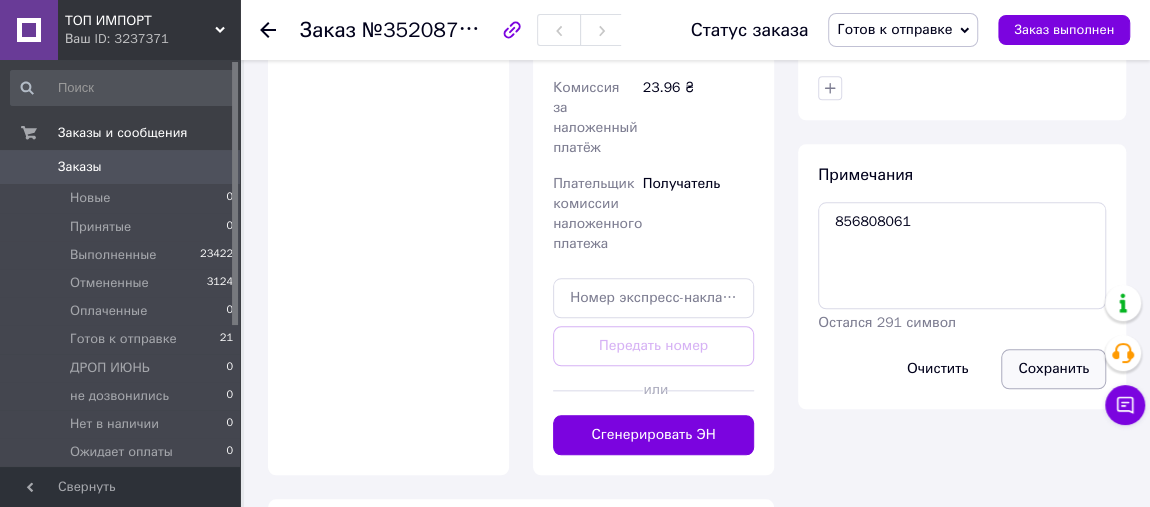 click on "Сохранить" at bounding box center [1053, 369] 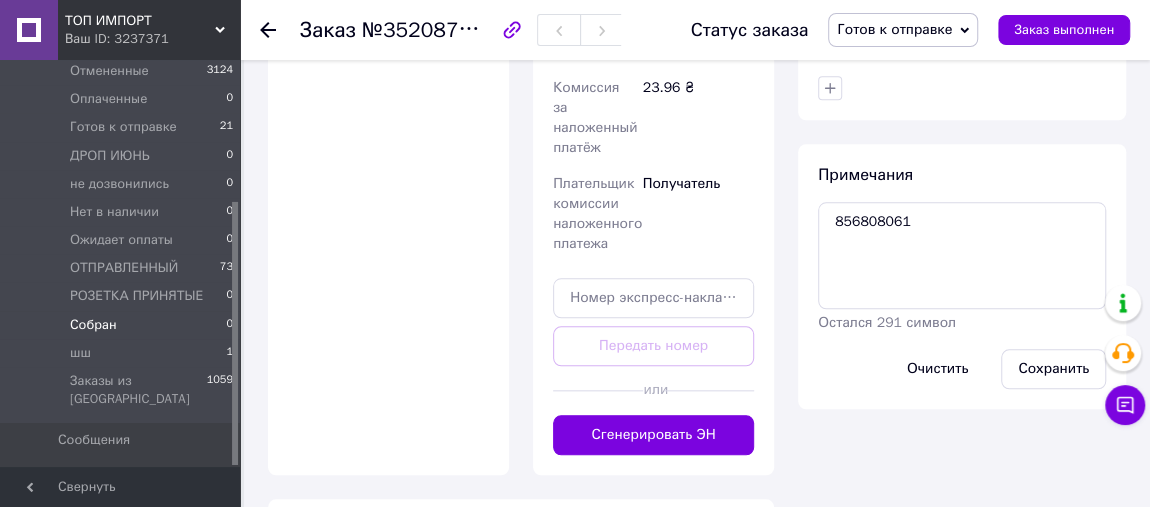 scroll, scrollTop: 218, scrollLeft: 0, axis: vertical 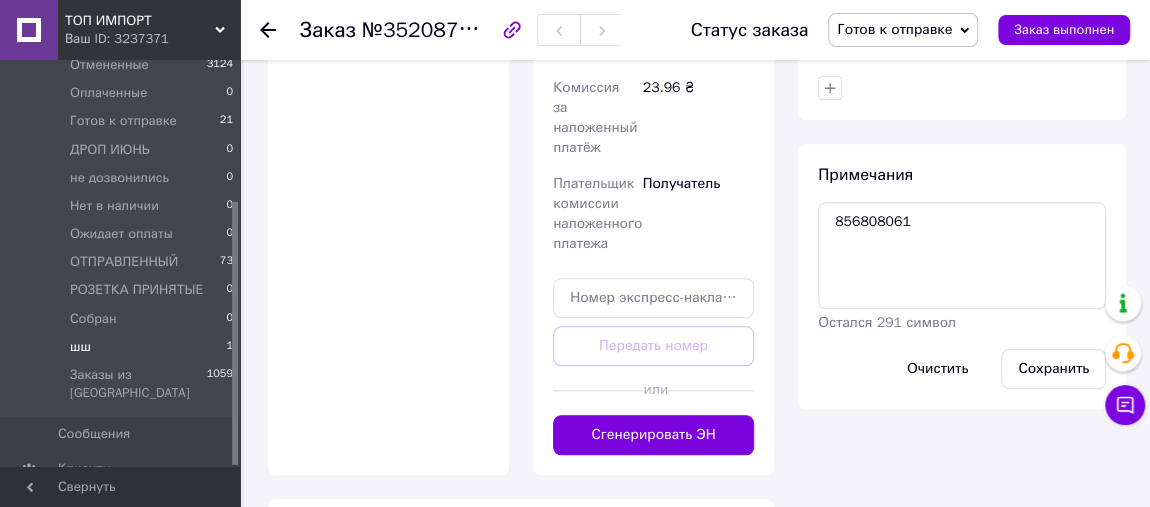 click on "шш 1" at bounding box center [122, 347] 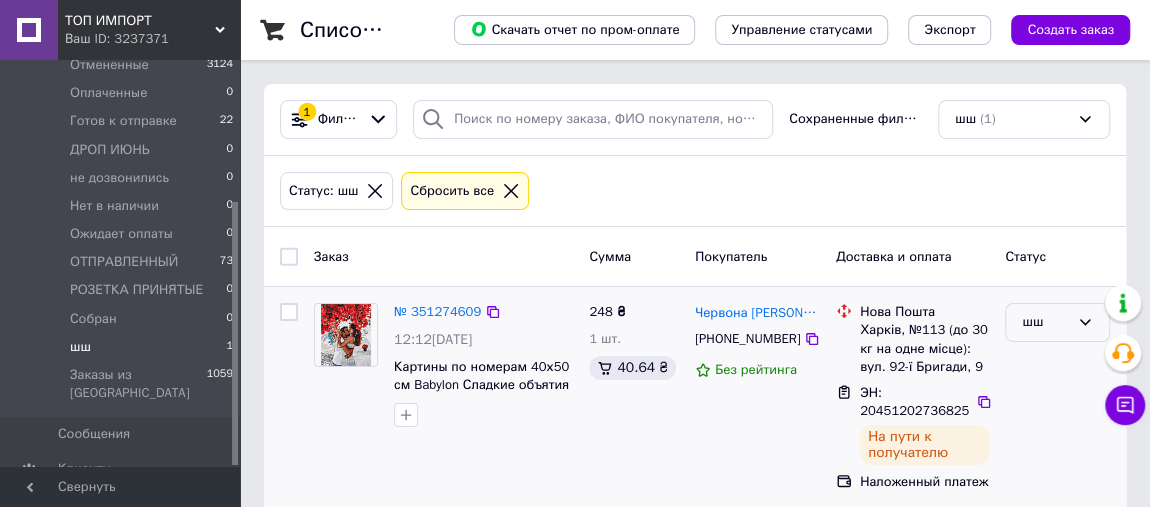 click on "шш" at bounding box center [1045, 322] 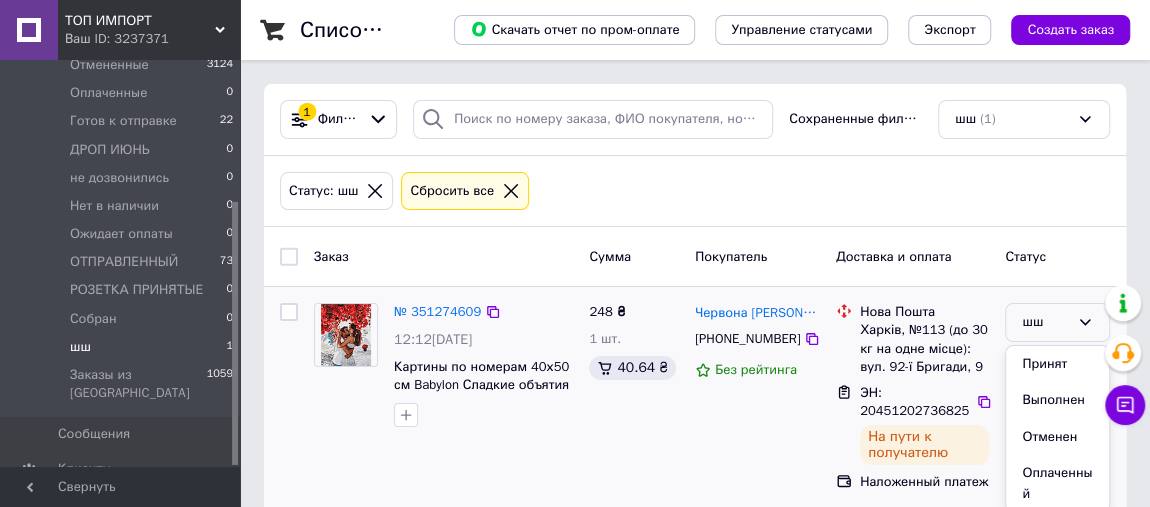 scroll, scrollTop: 454, scrollLeft: 0, axis: vertical 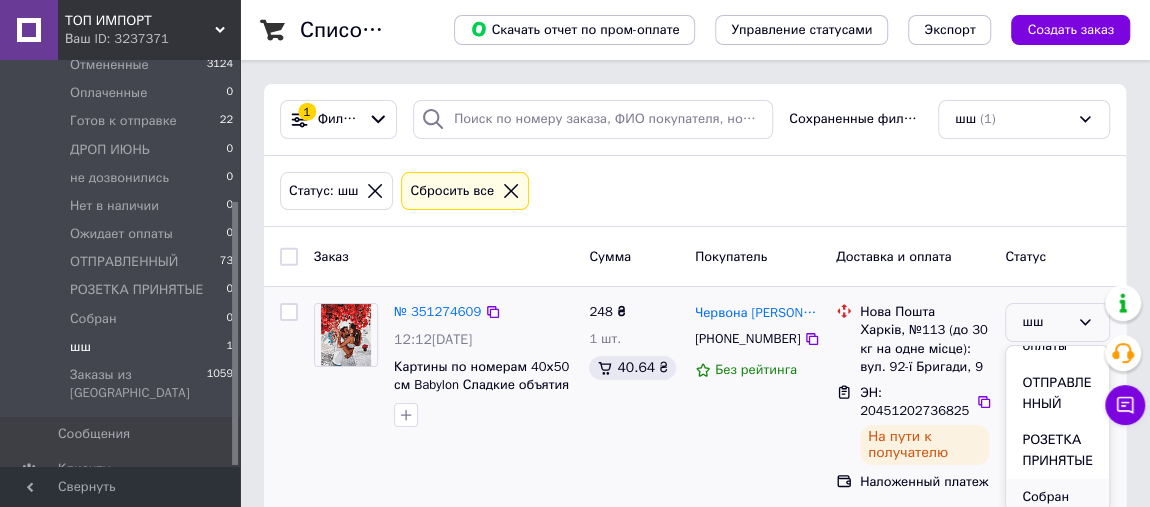 click on "Собран" at bounding box center (1057, 497) 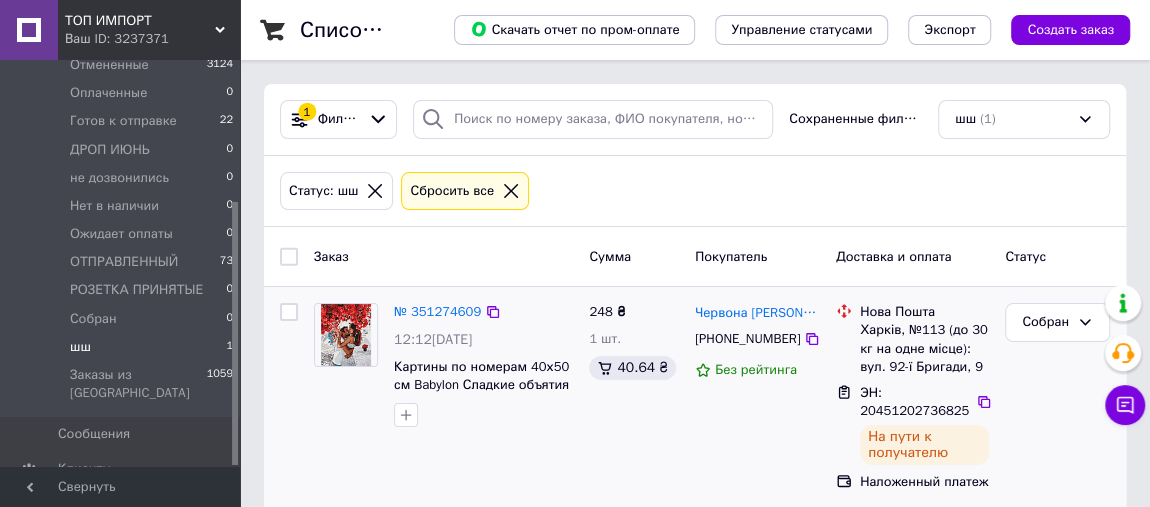 scroll, scrollTop: 21, scrollLeft: 0, axis: vertical 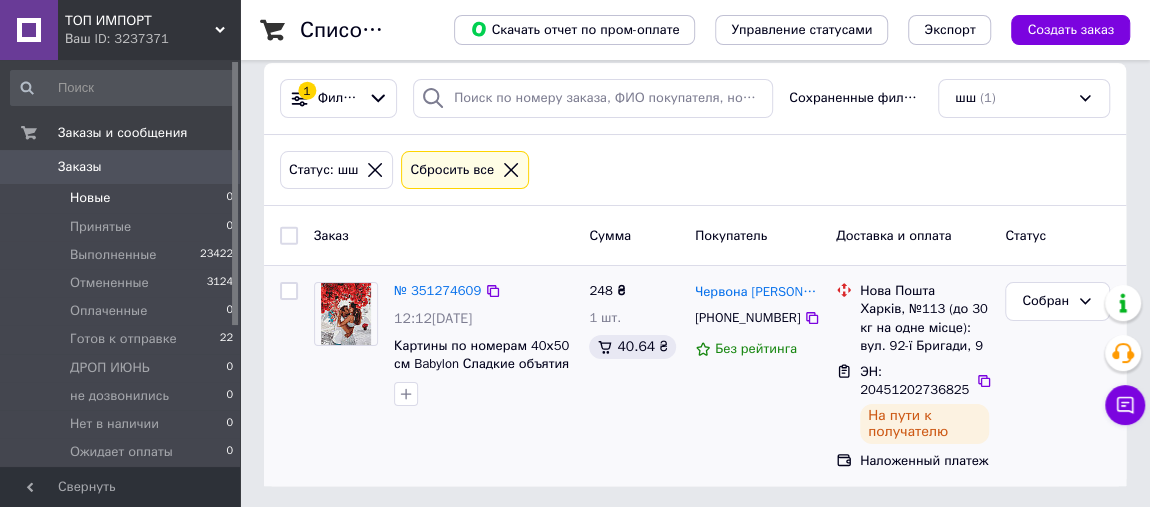 click on "Новые 0" at bounding box center [122, 198] 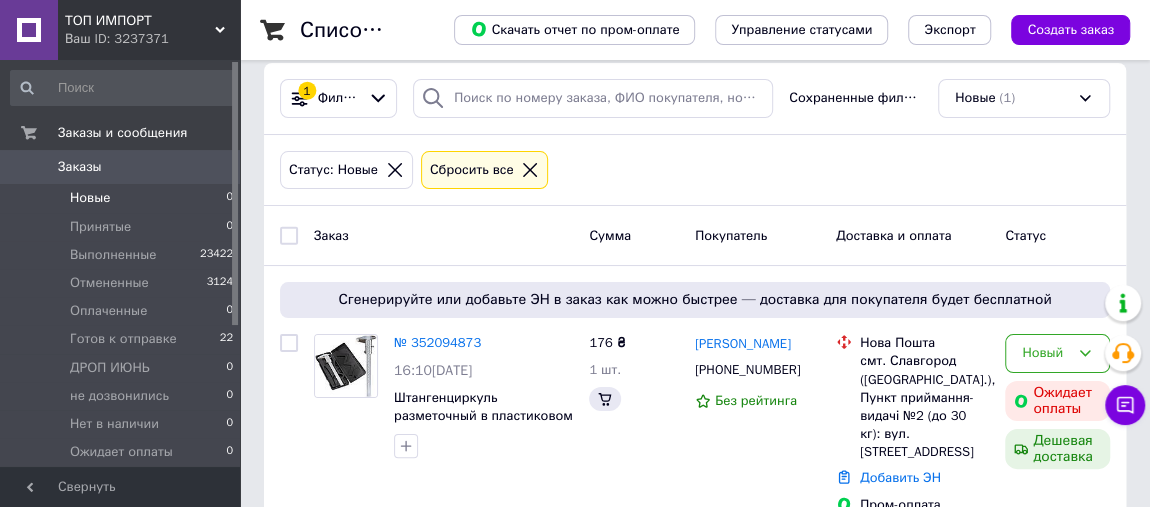 scroll, scrollTop: 0, scrollLeft: 0, axis: both 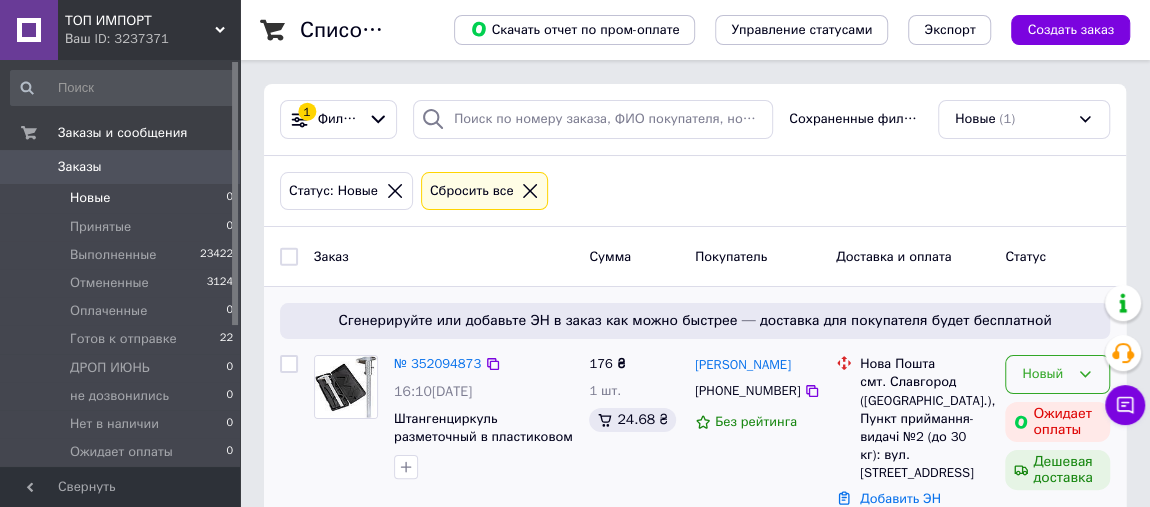 click on "Новый" at bounding box center (1045, 374) 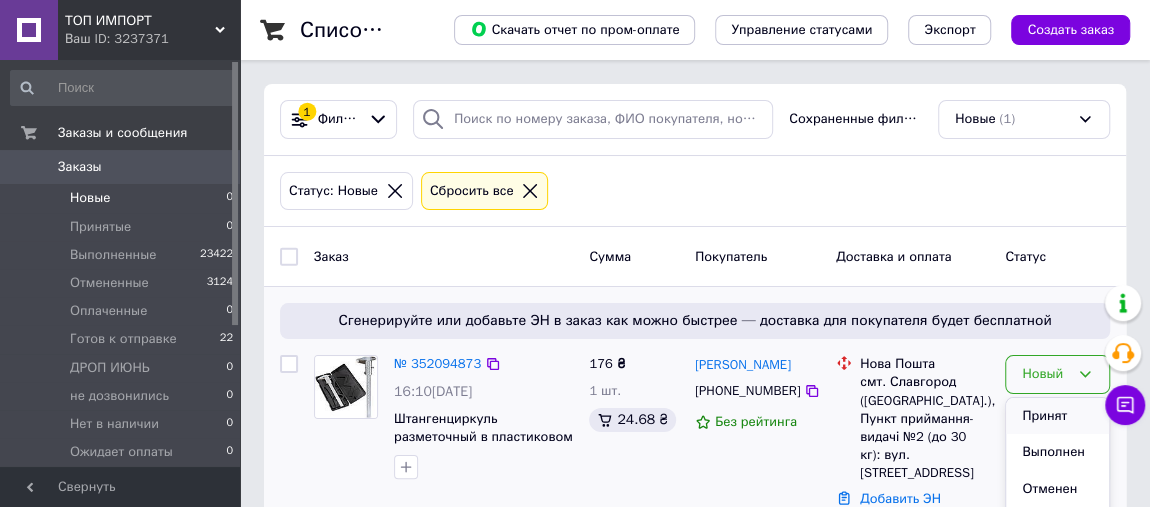 click on "Принят" at bounding box center (1057, 416) 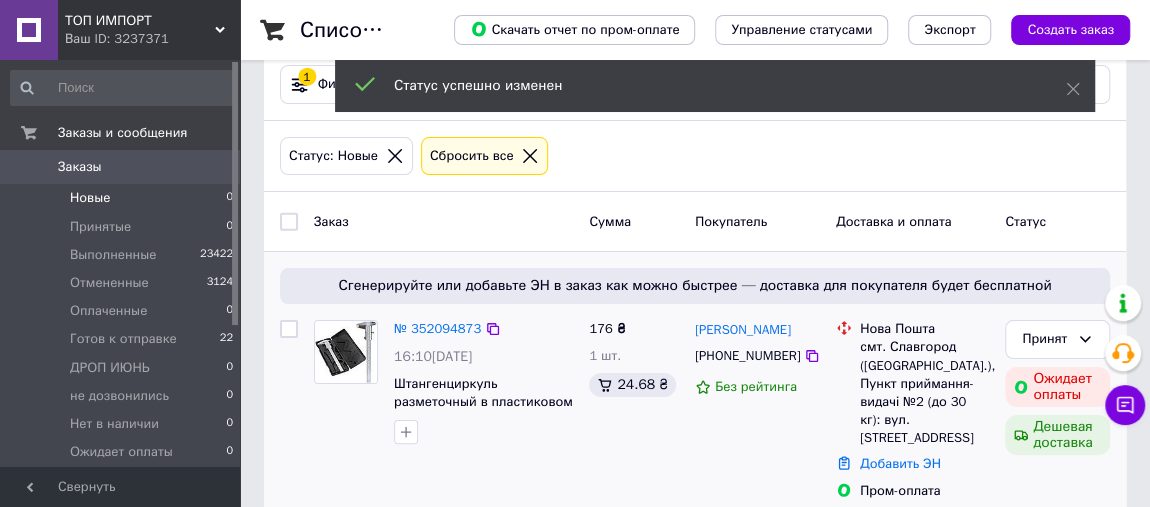 scroll, scrollTop: 65, scrollLeft: 0, axis: vertical 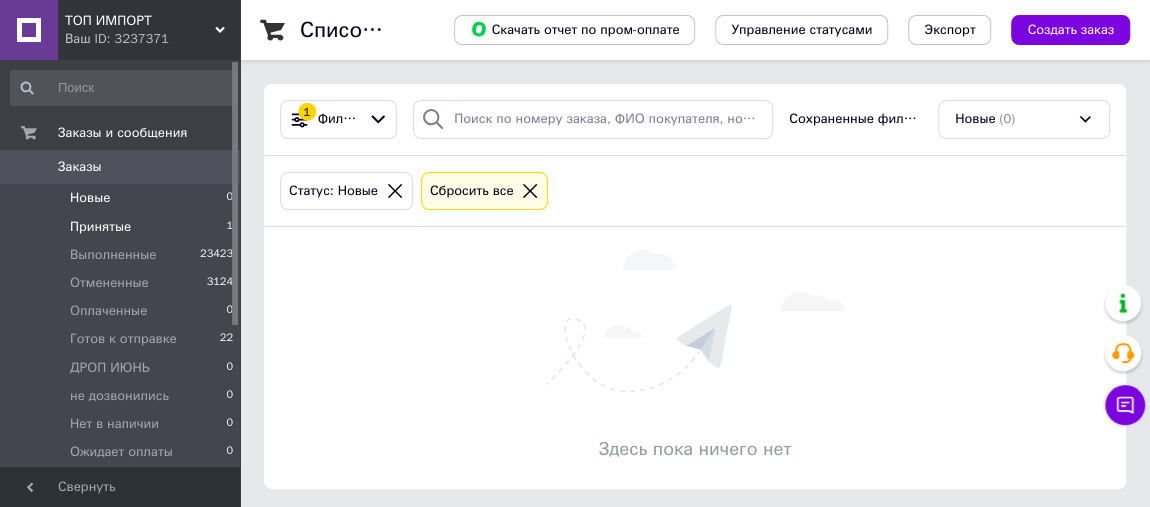 click on "Принятые 1" at bounding box center (122, 227) 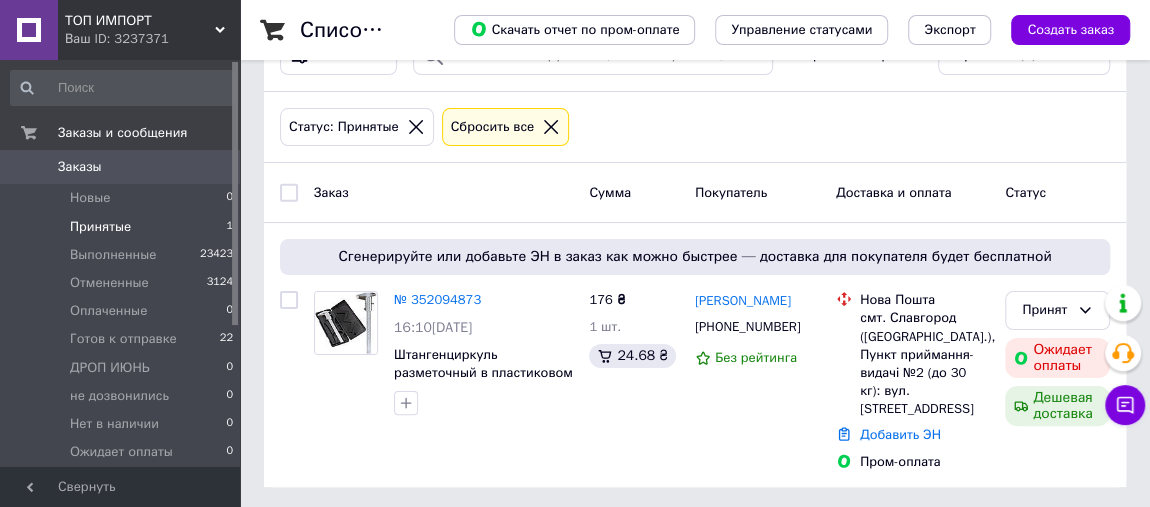 scroll, scrollTop: 65, scrollLeft: 0, axis: vertical 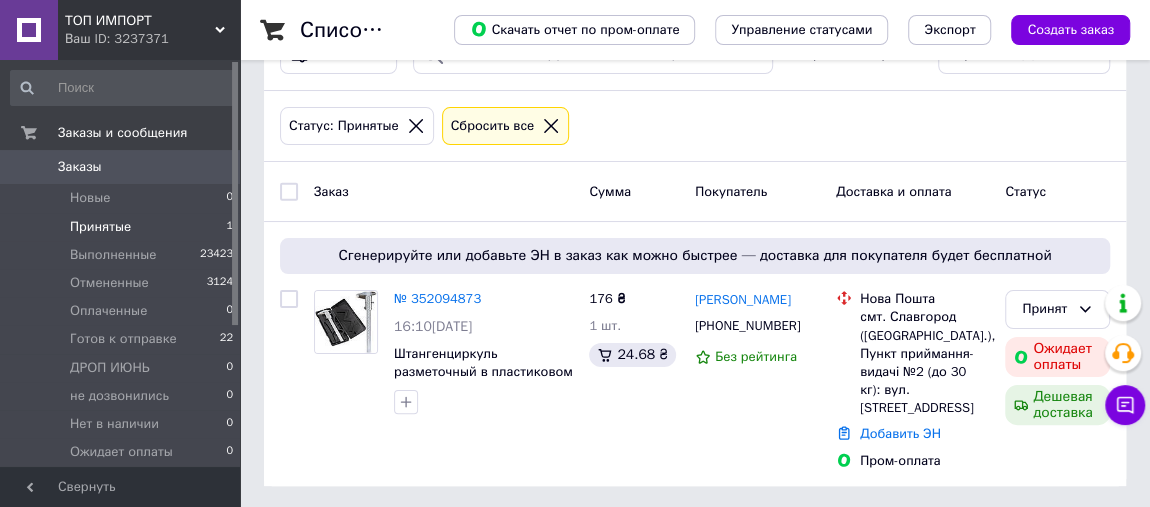 click on "№ 352094873" at bounding box center [437, 298] 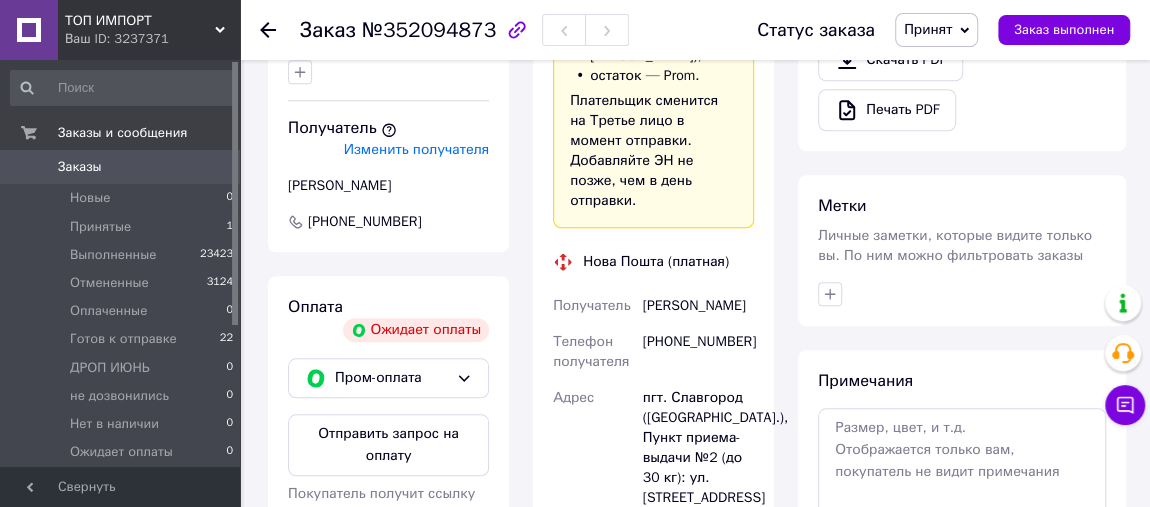 scroll, scrollTop: 909, scrollLeft: 0, axis: vertical 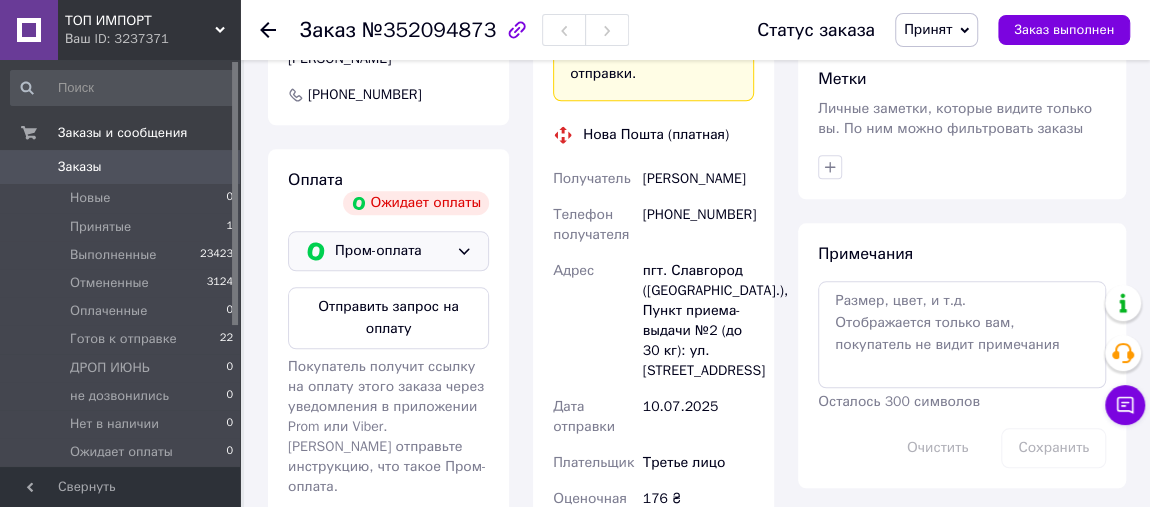 click on "Пром-оплата" at bounding box center (391, 251) 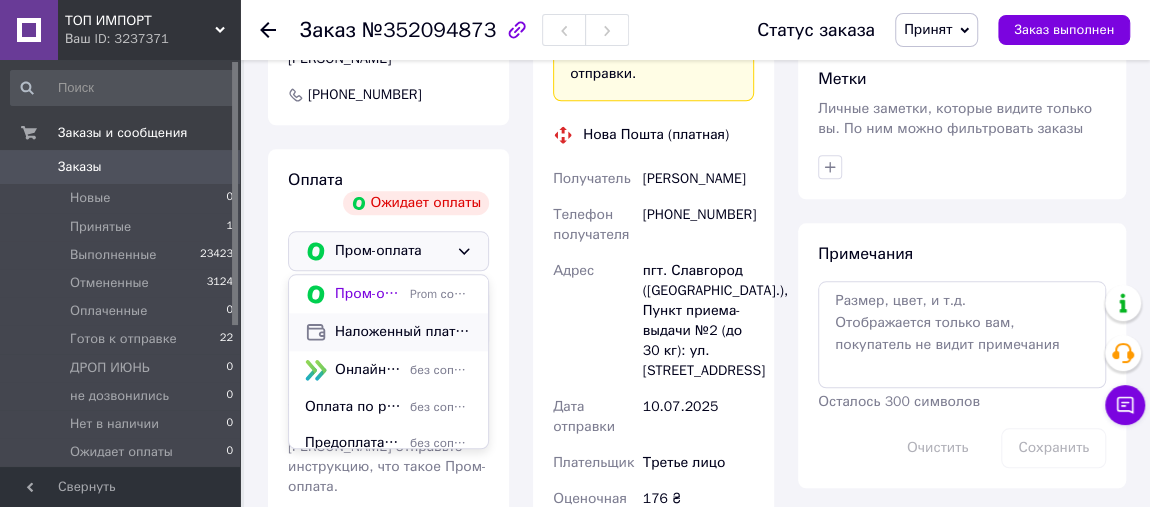 click on "Наложенный платеж" at bounding box center [403, 332] 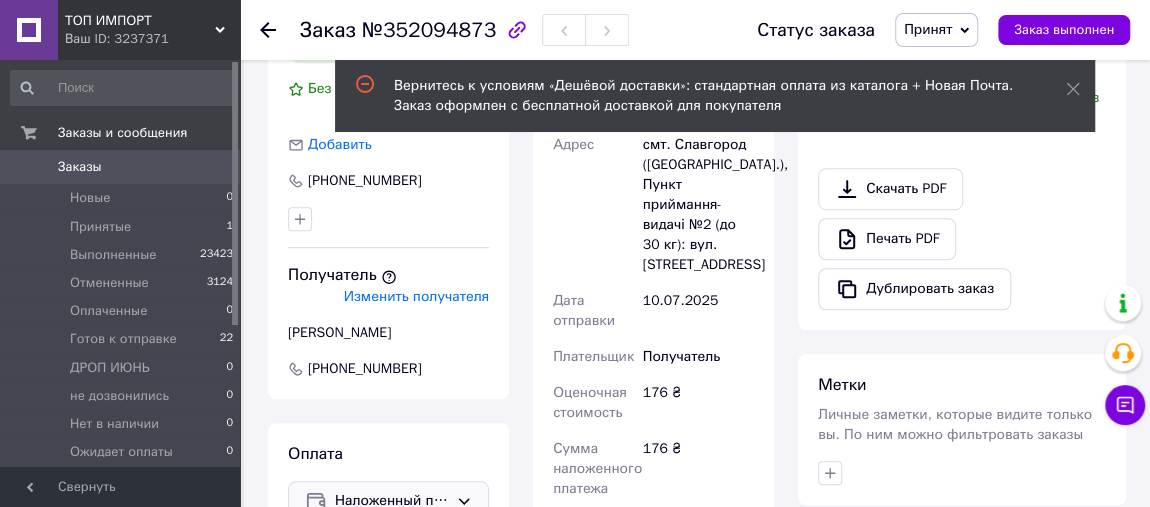 scroll, scrollTop: 573, scrollLeft: 0, axis: vertical 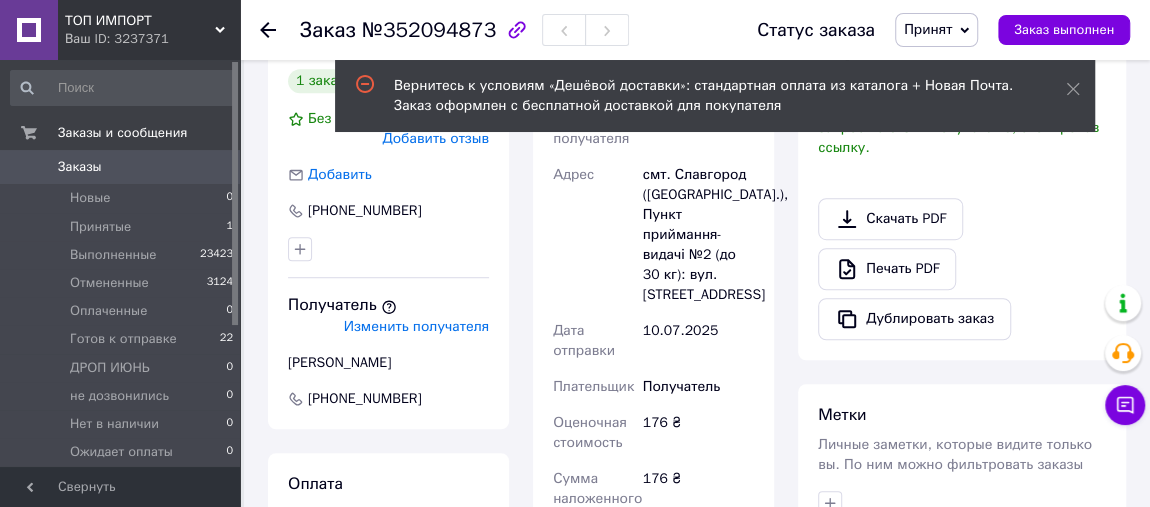 click on "Принят" at bounding box center (928, 29) 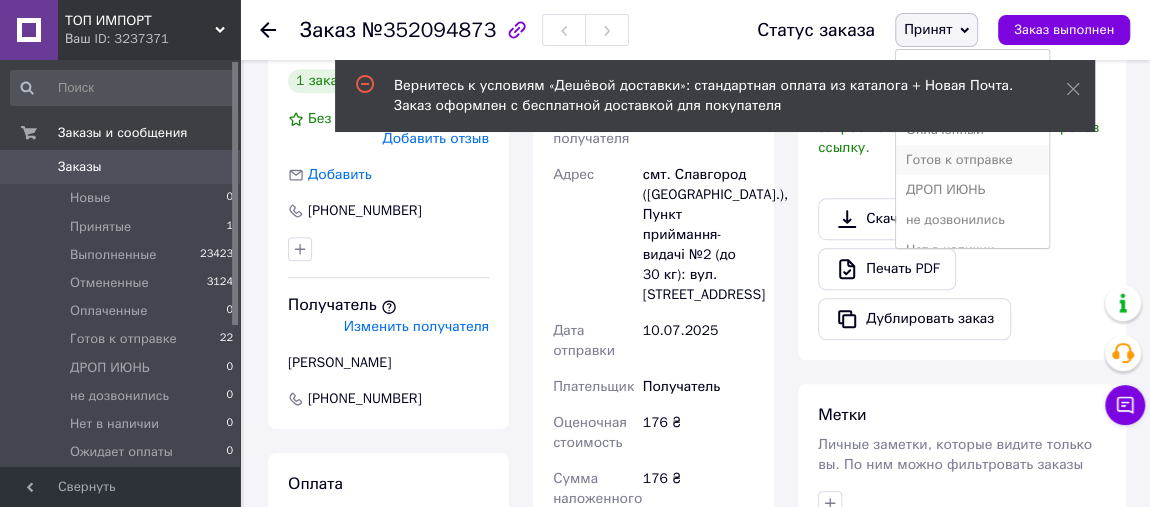 click on "Готов к отправке" at bounding box center [972, 160] 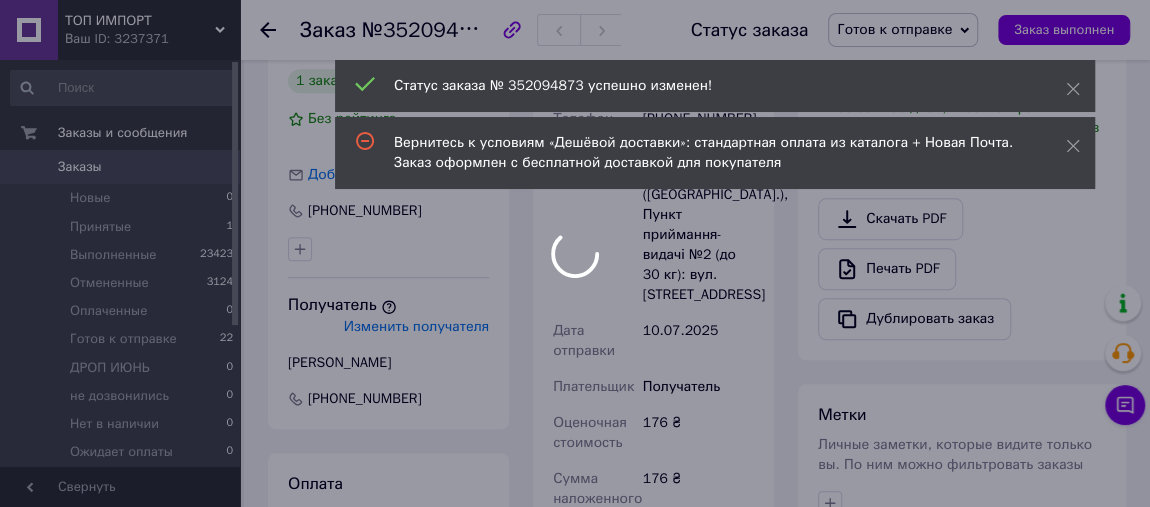 scroll, scrollTop: 876, scrollLeft: 0, axis: vertical 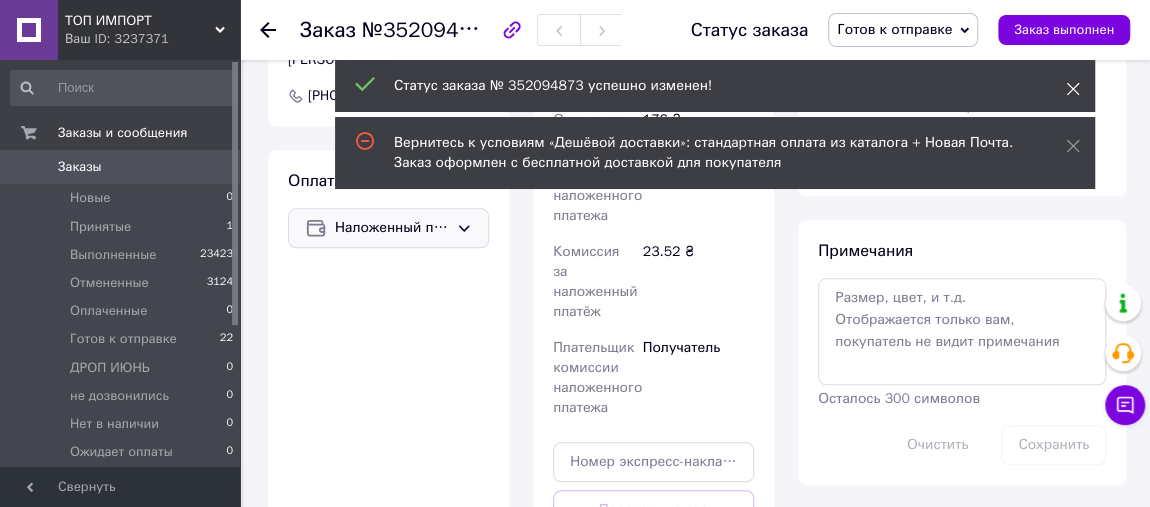 click 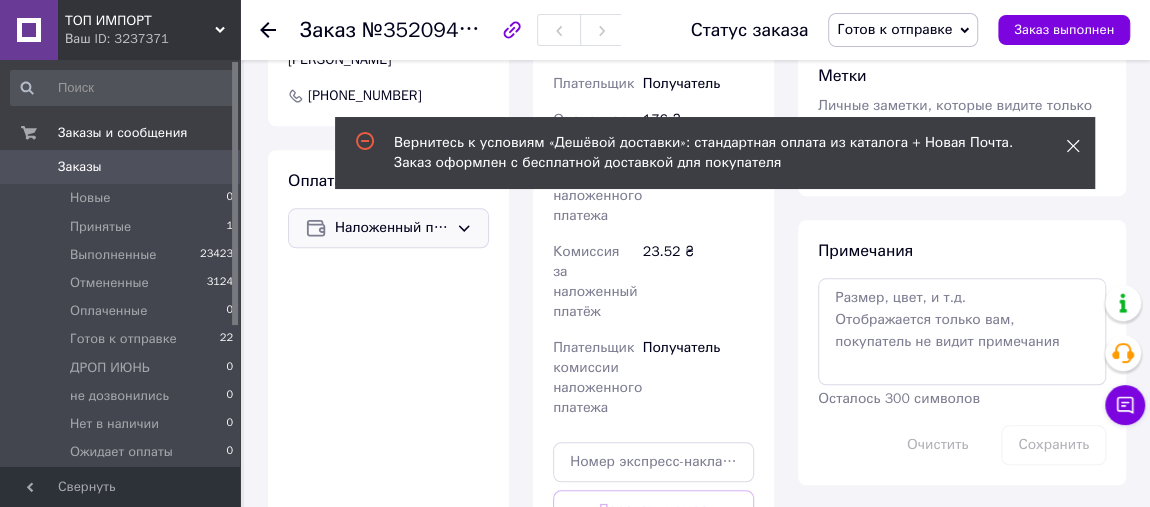 click on "ТОП ИМПОРТ Ваш ID: 3237371 Сайт ТОП ИМПОРТ Кабинет покупателя Проверить состояние системы Страница на портале ТОП ИМПОРТ Справка Выйти Заказы и сообщения Заказы 0 Новые 0 Принятые 1 Выполненные 23423 Отмененные 3124 Оплаченные 0 Готов к отправке 22 ДРОП ИЮНЬ 0 не       дозвонились 0 Нет в наличии 0 Ожидает оплаты 0 ОТПРАВЛЕННЫЙ 72 РОЗЕТКА ПРИНЯТЫЕ  0 Собран 1  шш 0 Заказы из Розетки 1059 Сообщения 0 Покупатели Свернуть
Заказ №352094873 Статус заказа Готов к отправке Принят Выполнен Отменен Оплаченный ДРОП ИЮНЬ Собран  шш 1" at bounding box center (575, 81) 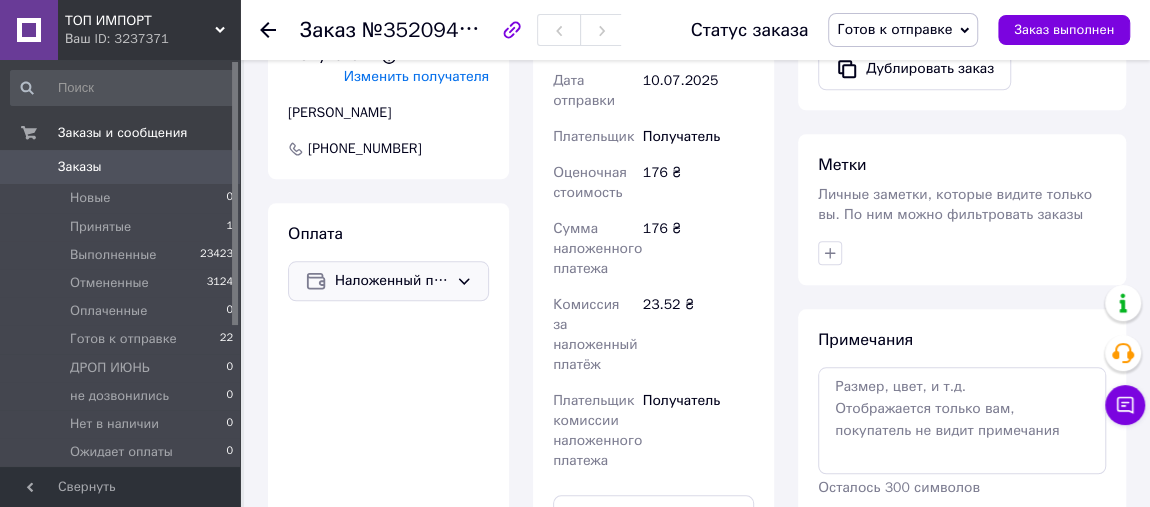 scroll, scrollTop: 725, scrollLeft: 0, axis: vertical 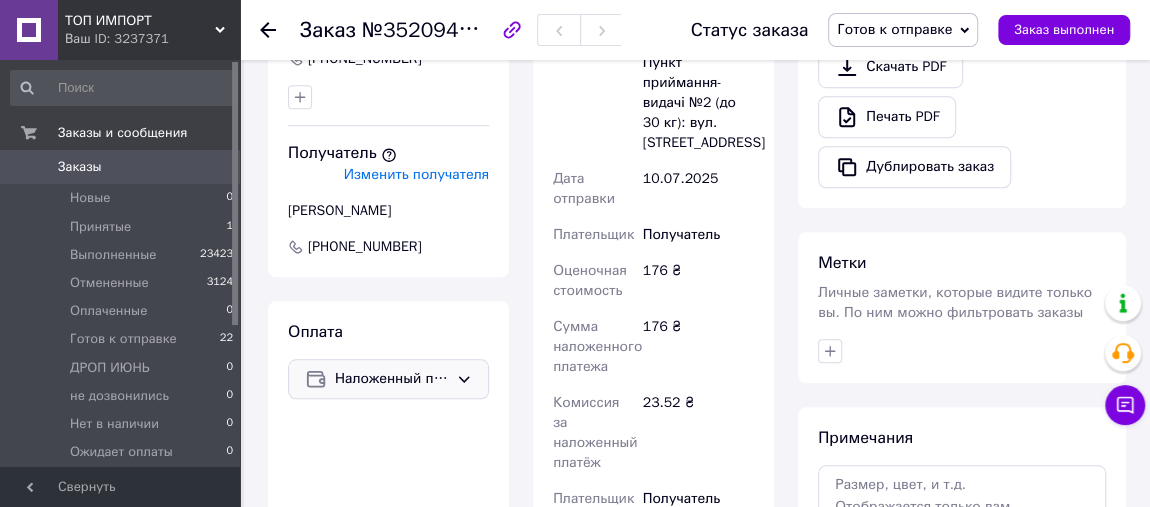 click 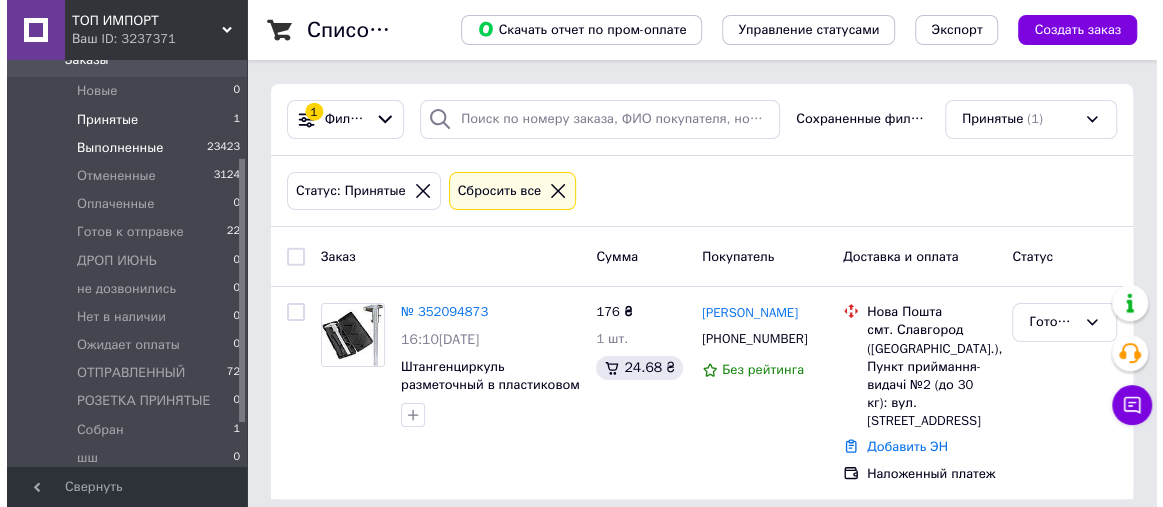 scroll, scrollTop: 151, scrollLeft: 0, axis: vertical 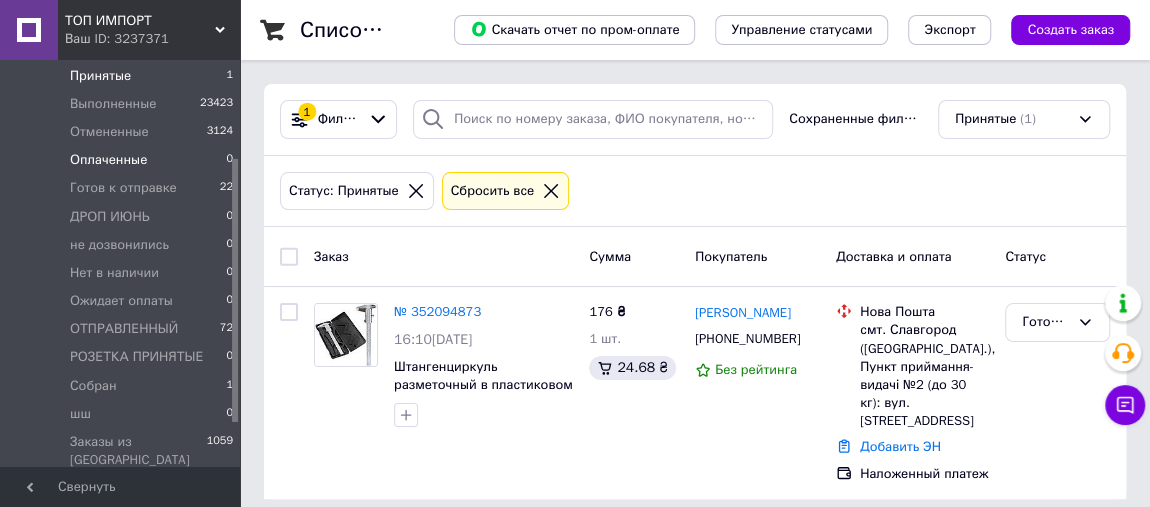 click on "Оплаченные 0" at bounding box center (122, 160) 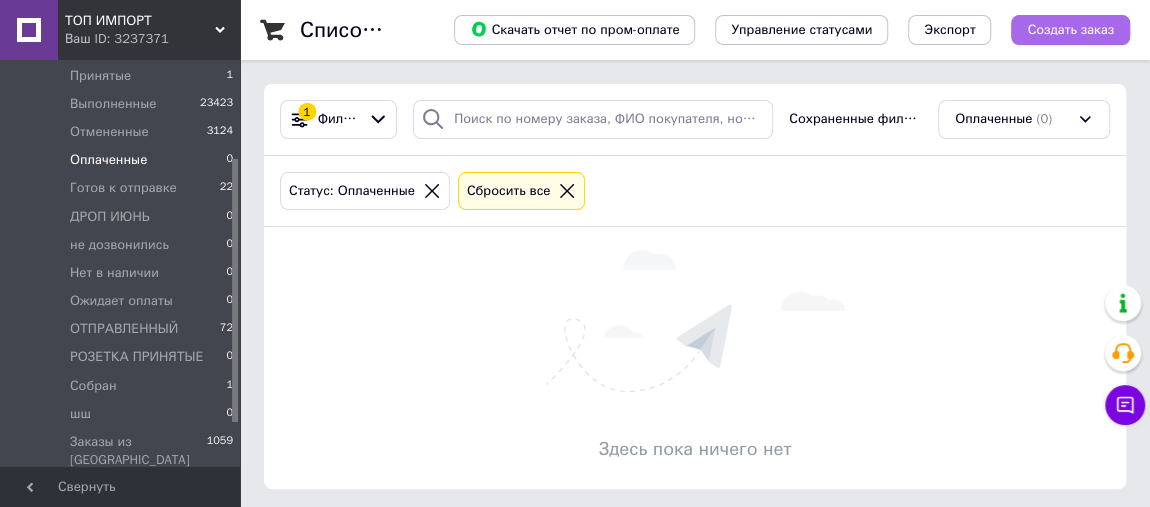click on "Создать заказ" at bounding box center [1070, 30] 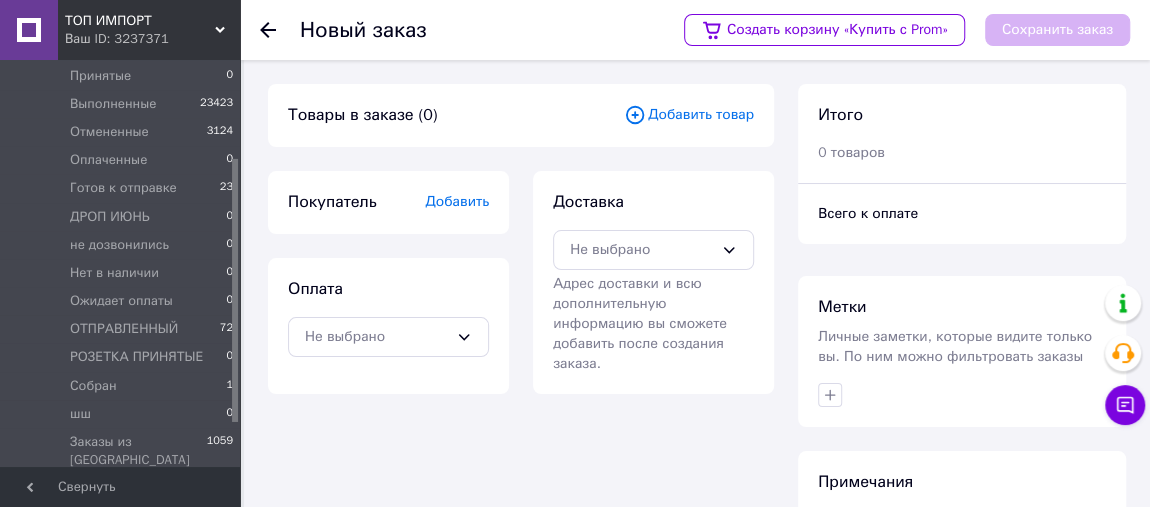 click on "Добавить товар" at bounding box center [689, 115] 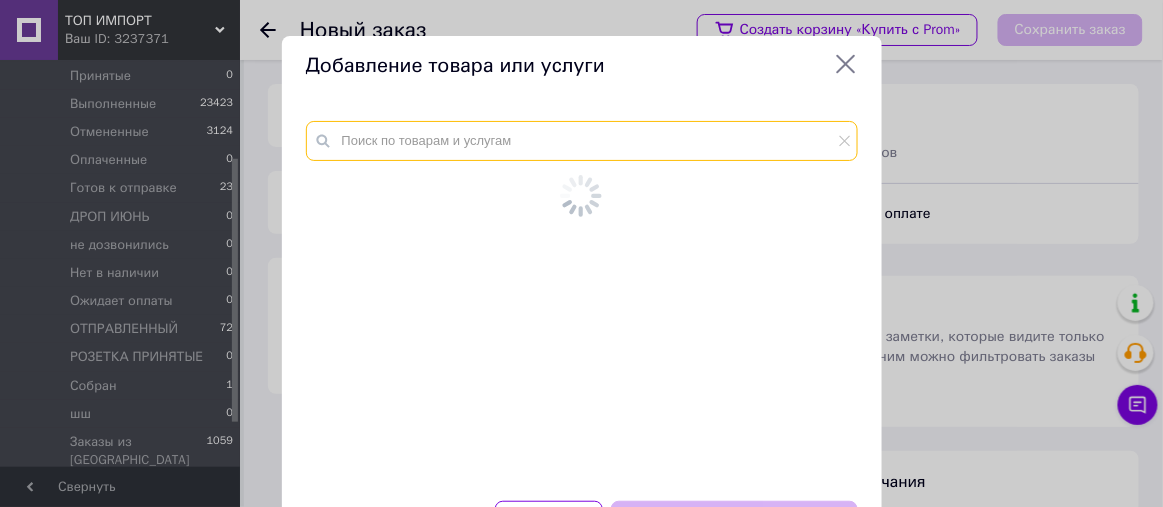 click at bounding box center [582, 141] 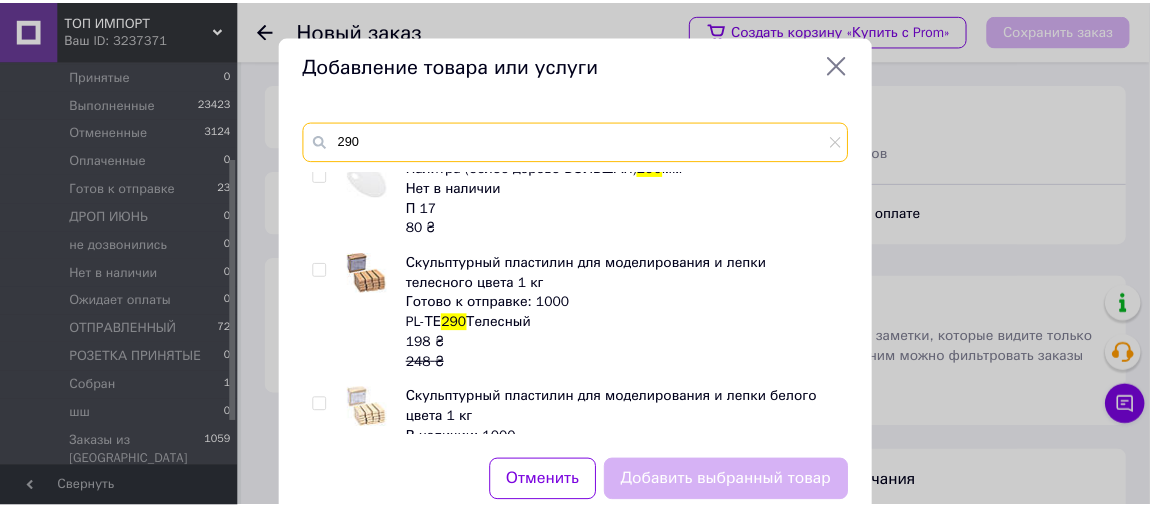 scroll, scrollTop: 757, scrollLeft: 0, axis: vertical 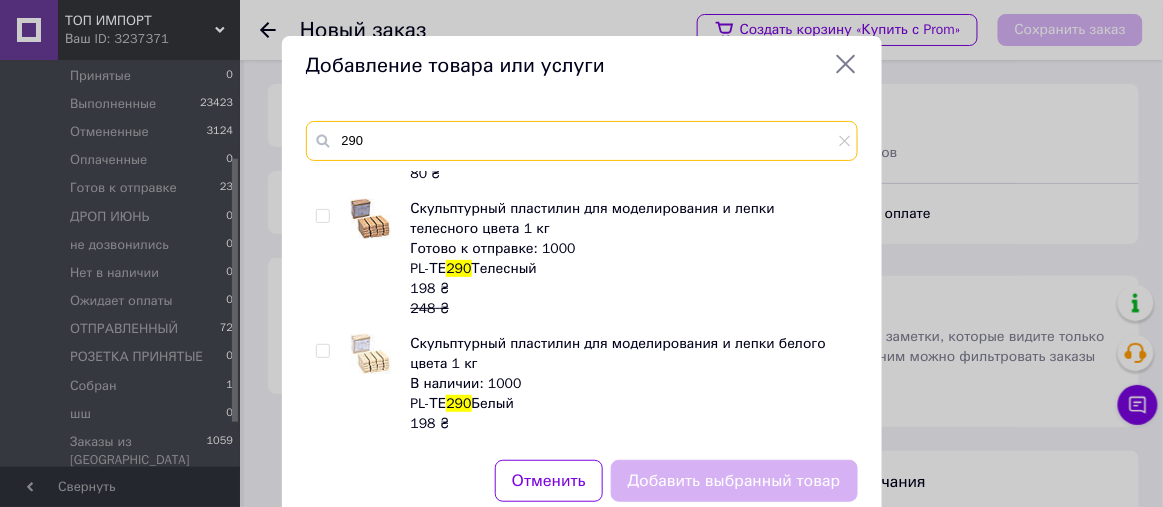 type on "290" 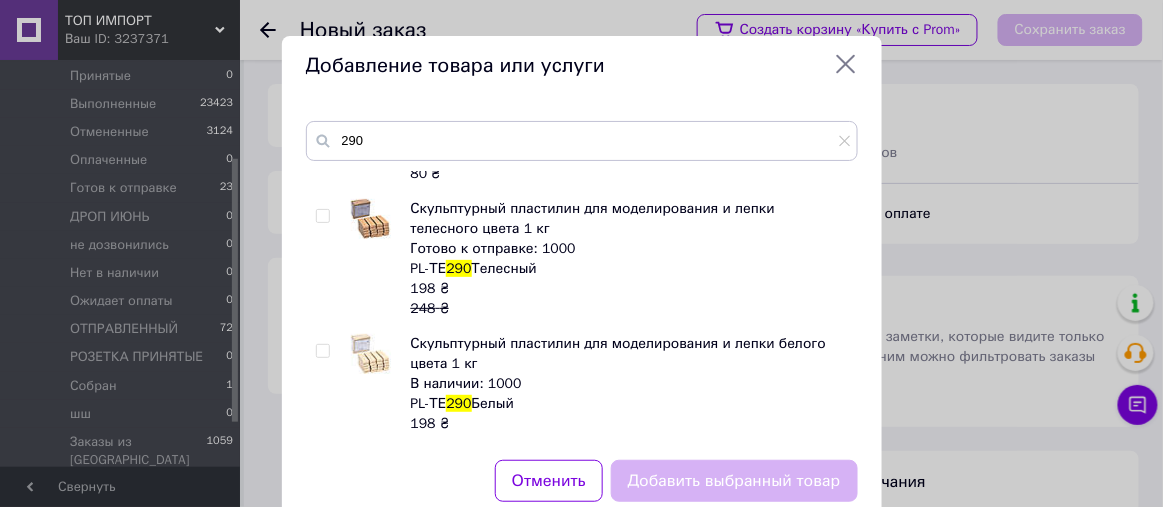 click 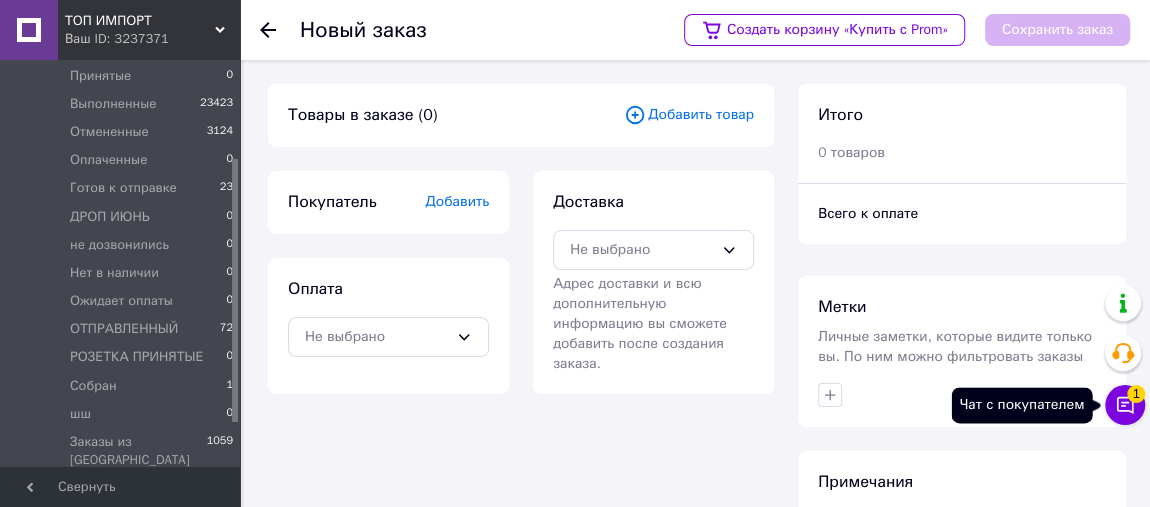 click 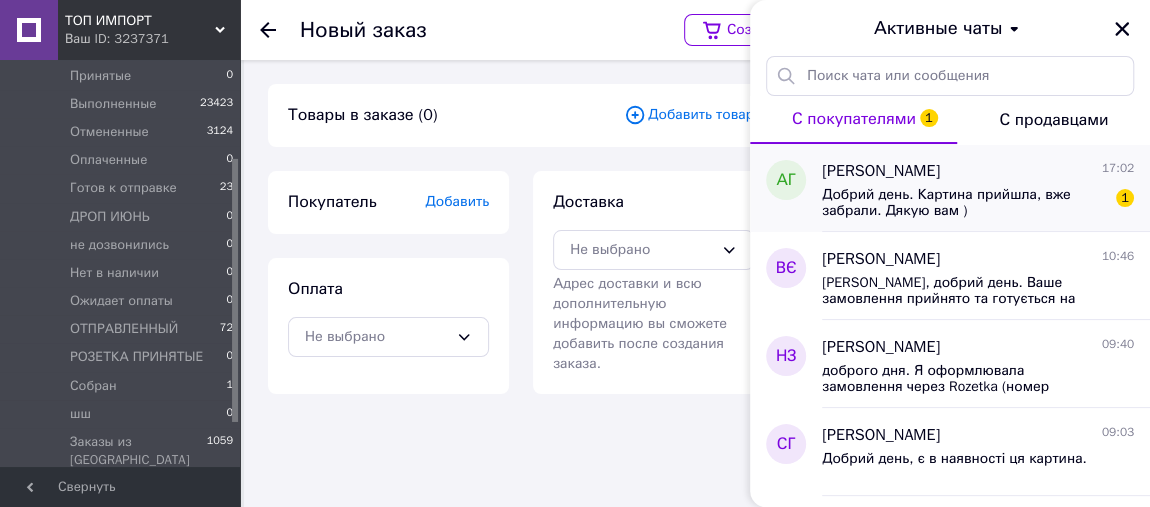 click on "Добрий день. Картина прийшла, вже забрали. Дякую вам ) 1" at bounding box center [978, 201] 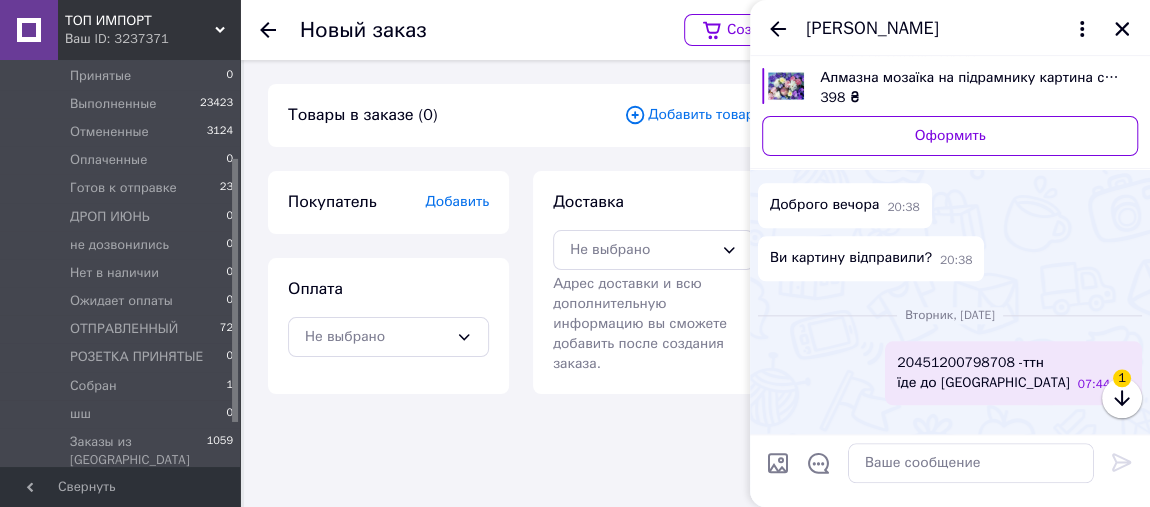 scroll, scrollTop: 1182, scrollLeft: 0, axis: vertical 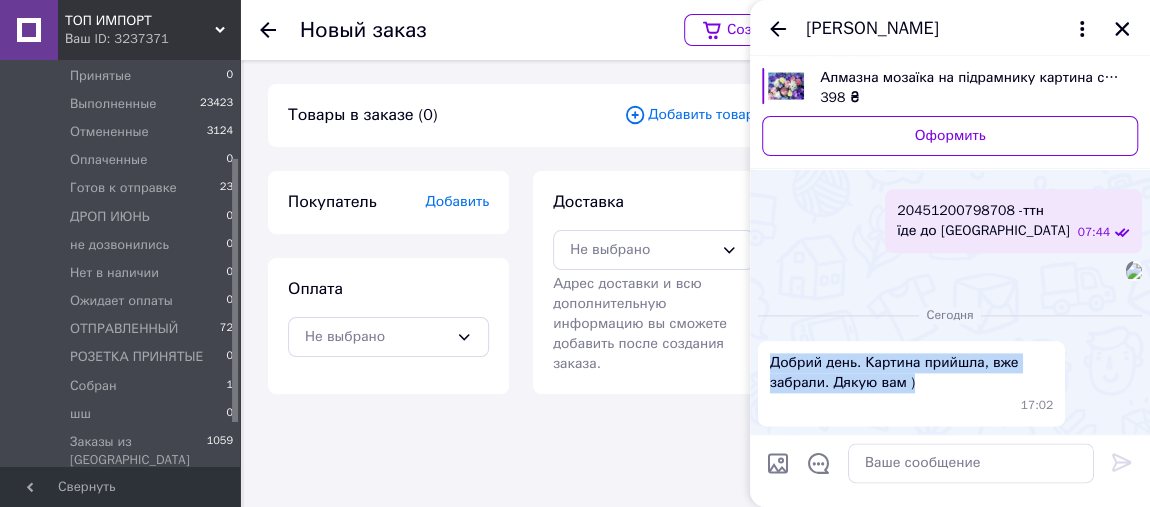 drag, startPoint x: 918, startPoint y: 387, endPoint x: 750, endPoint y: 362, distance: 169.84993 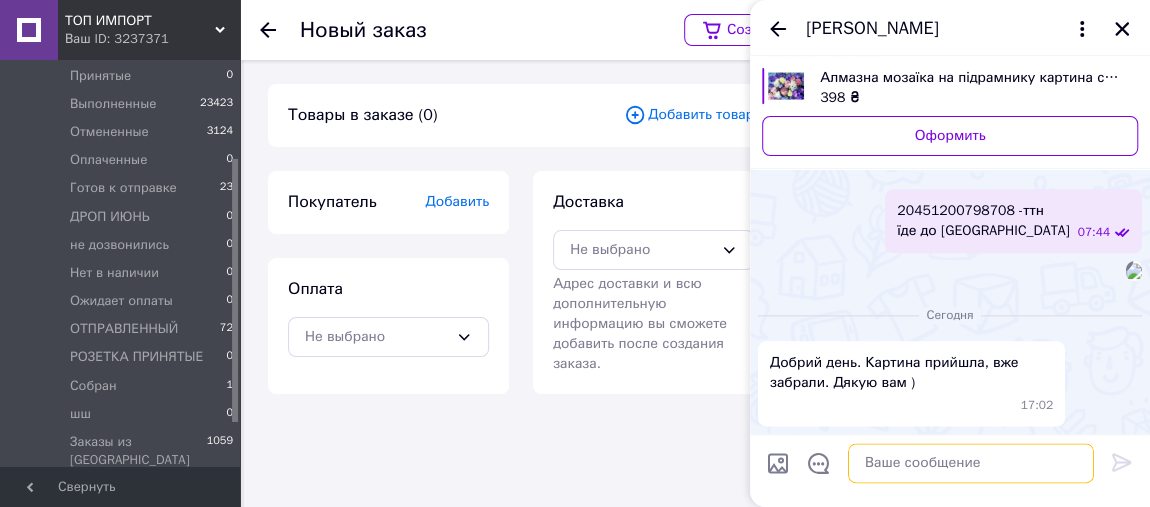 click at bounding box center [971, 463] 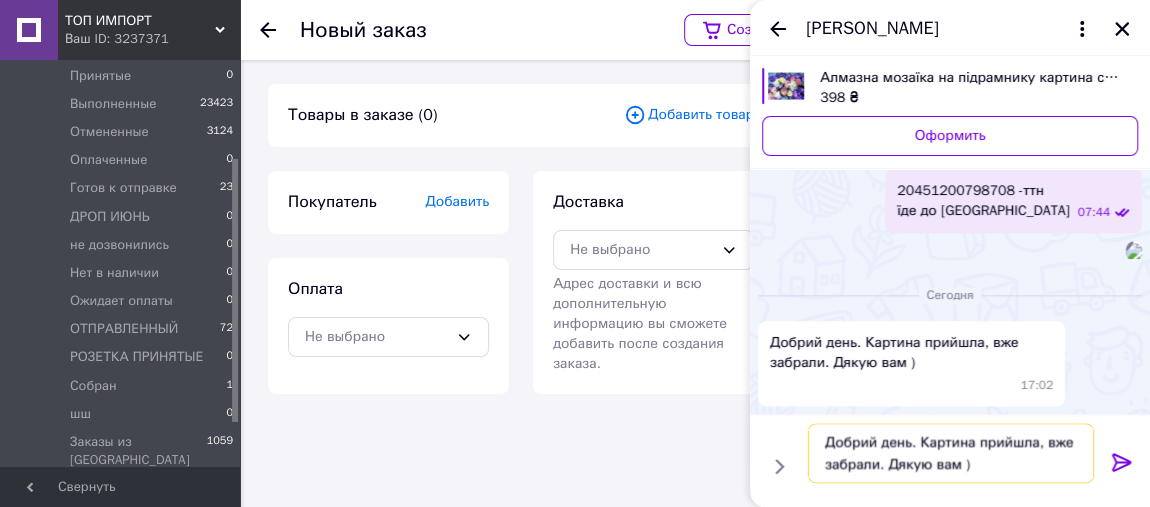 click on "Добрий день. Картина прийшла, вже забрали. Дякую вам )" at bounding box center [951, 453] 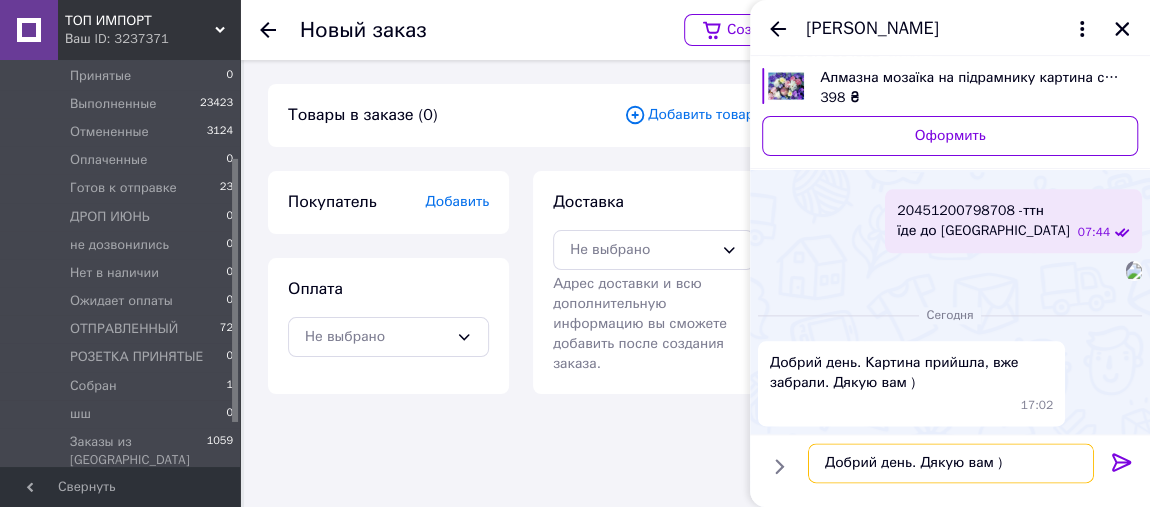 click on "Добрий день. Дякую вам )" at bounding box center (951, 463) 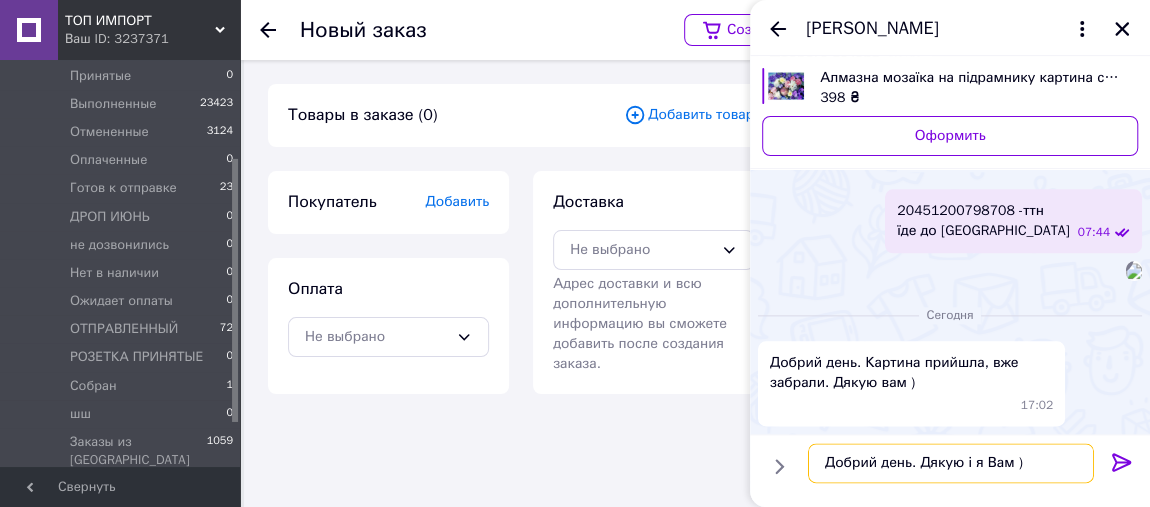 type on "Добрий день. Дякую і я Вам )" 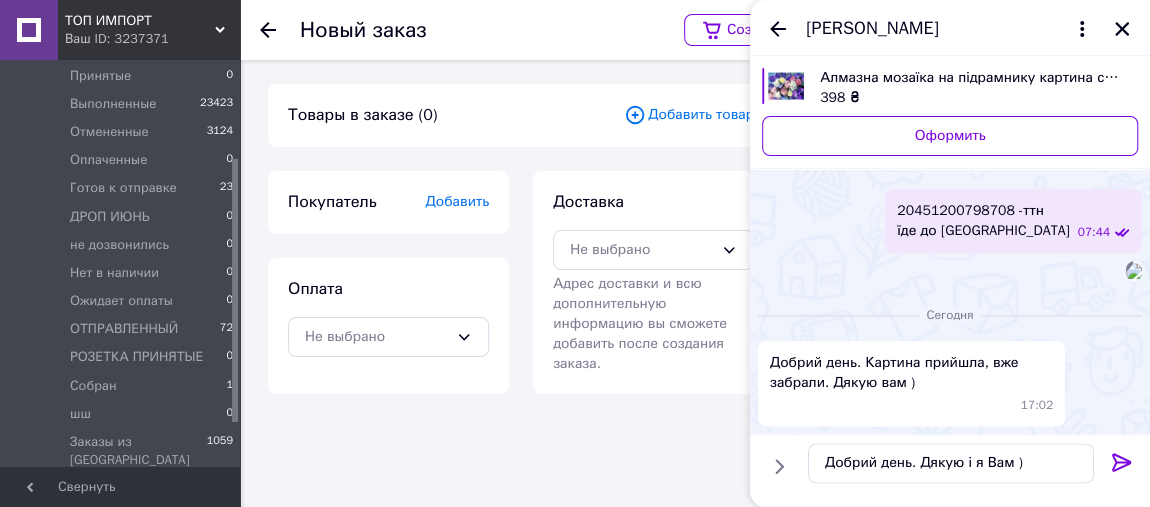 click 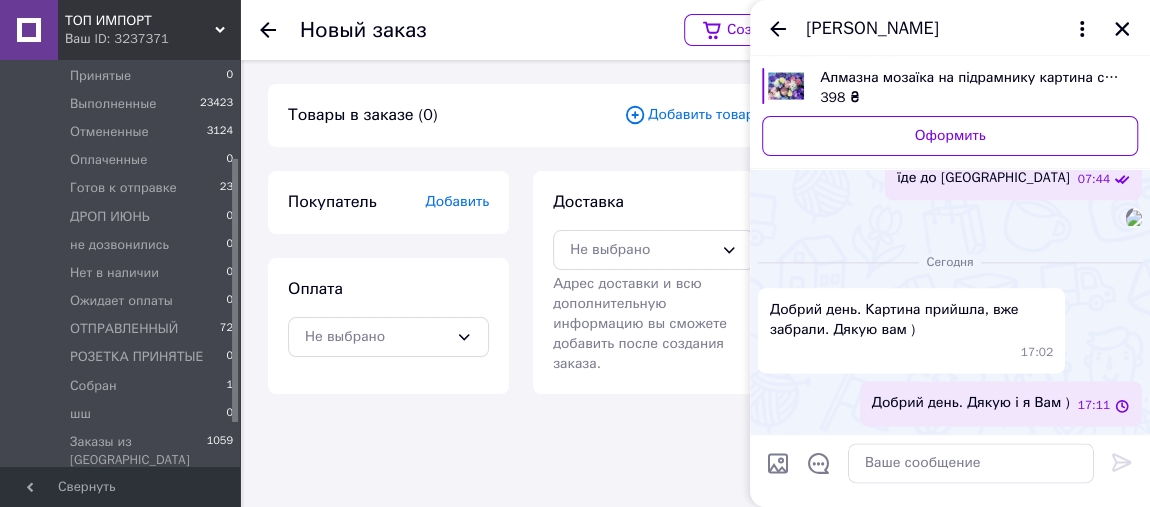 scroll, scrollTop: 1199, scrollLeft: 0, axis: vertical 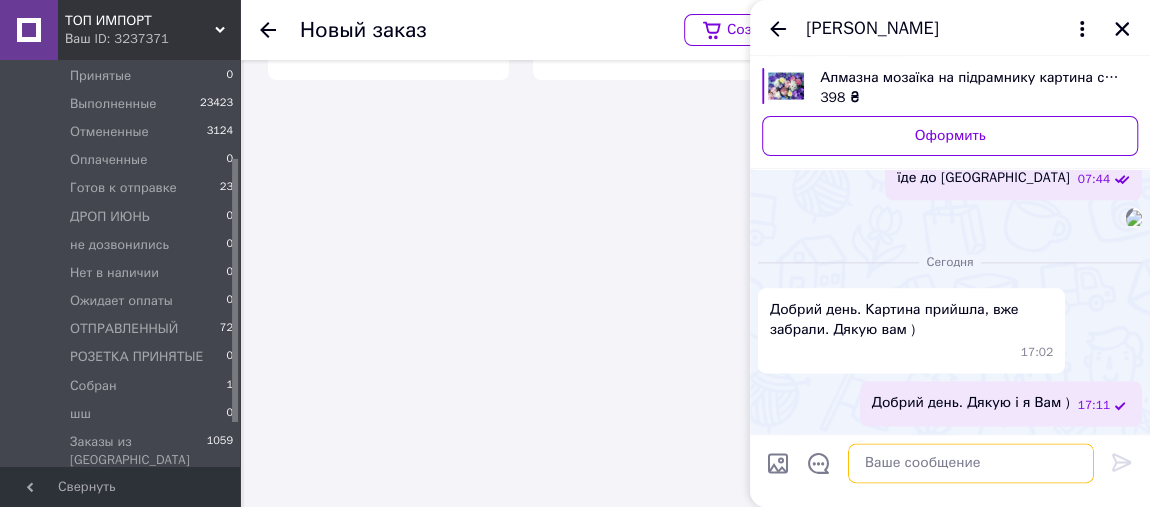 click at bounding box center (971, 463) 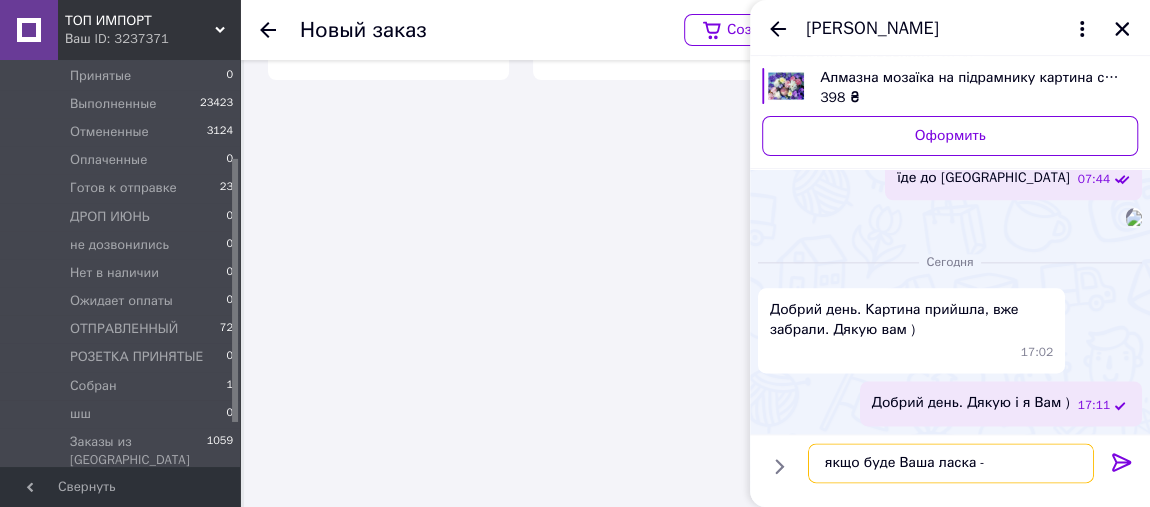 scroll, scrollTop: 11, scrollLeft: 0, axis: vertical 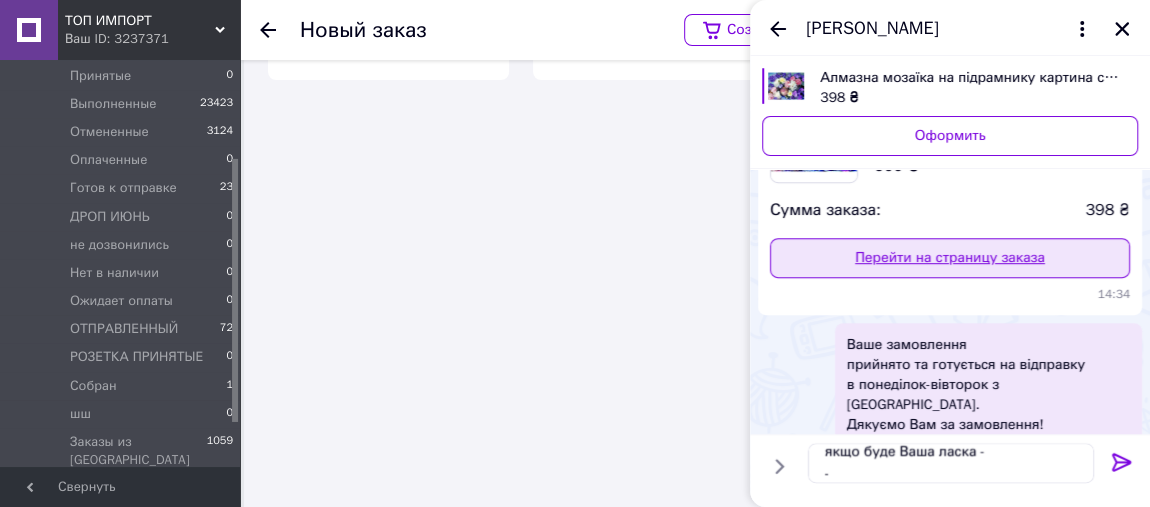 click on "Перейти на страницу заказа" at bounding box center (950, 258) 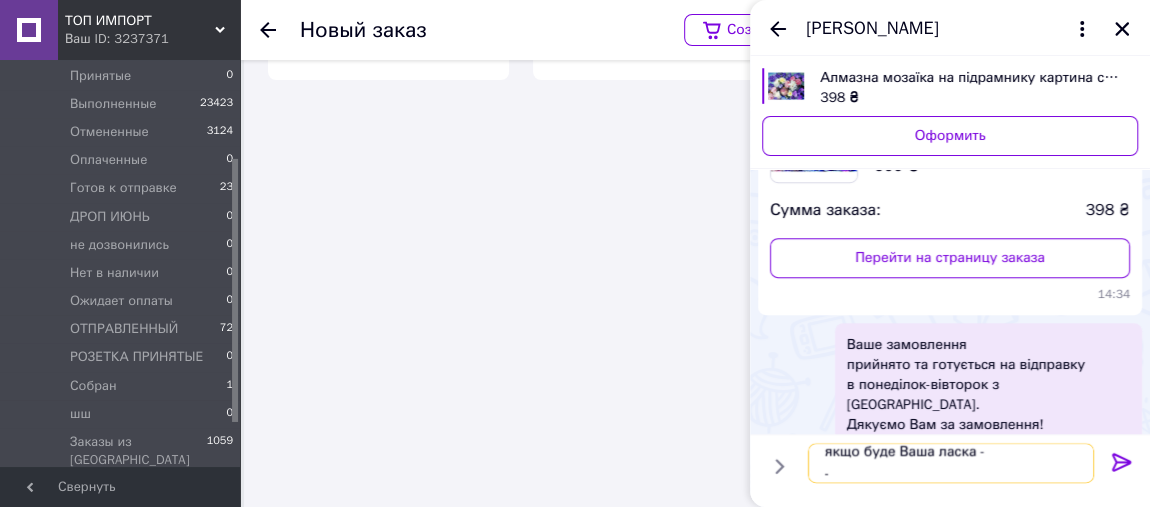 click on "якщо буде Ваша ласка -
-" at bounding box center [951, 463] 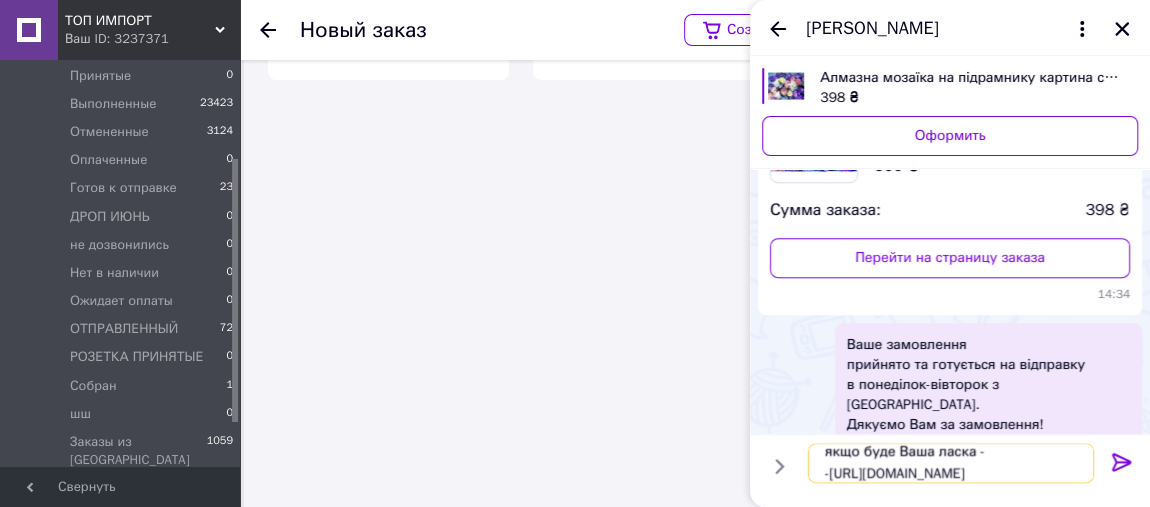 scroll, scrollTop: 1, scrollLeft: 0, axis: vertical 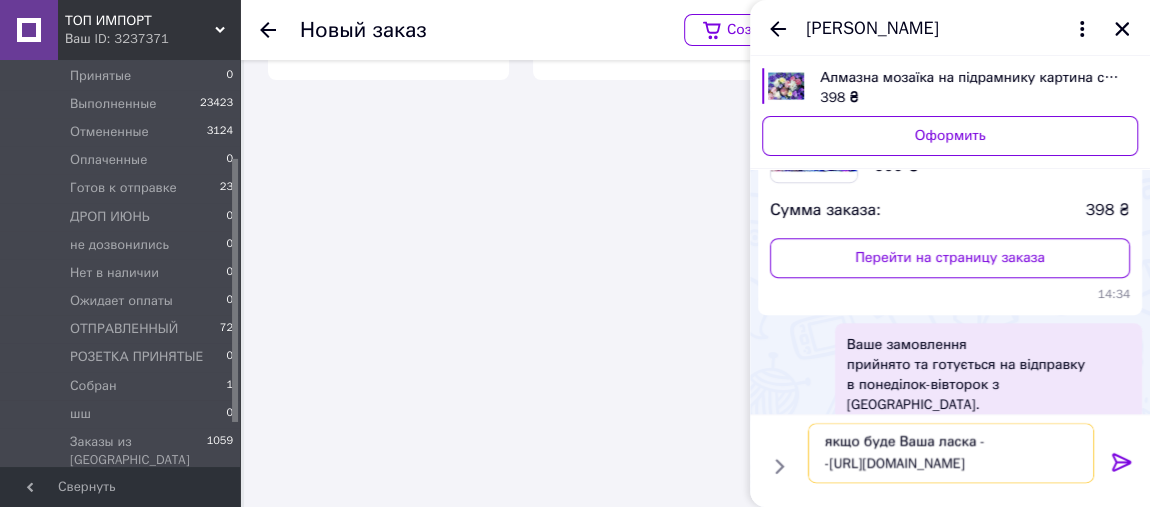 type on "якщо буде Ваша ласка -
-https://s.prom.st/xnIDLz9KGd9" 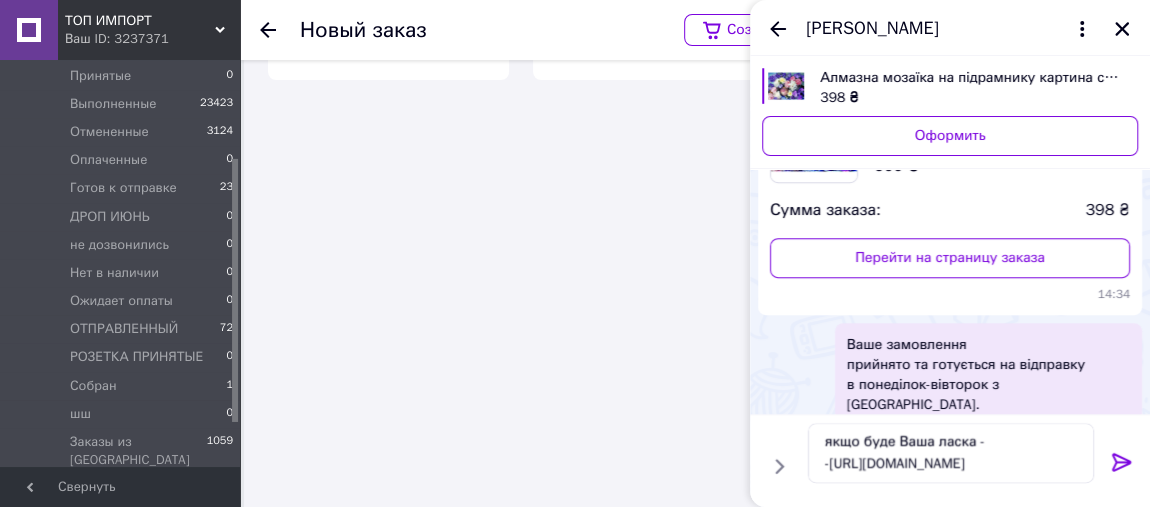 click 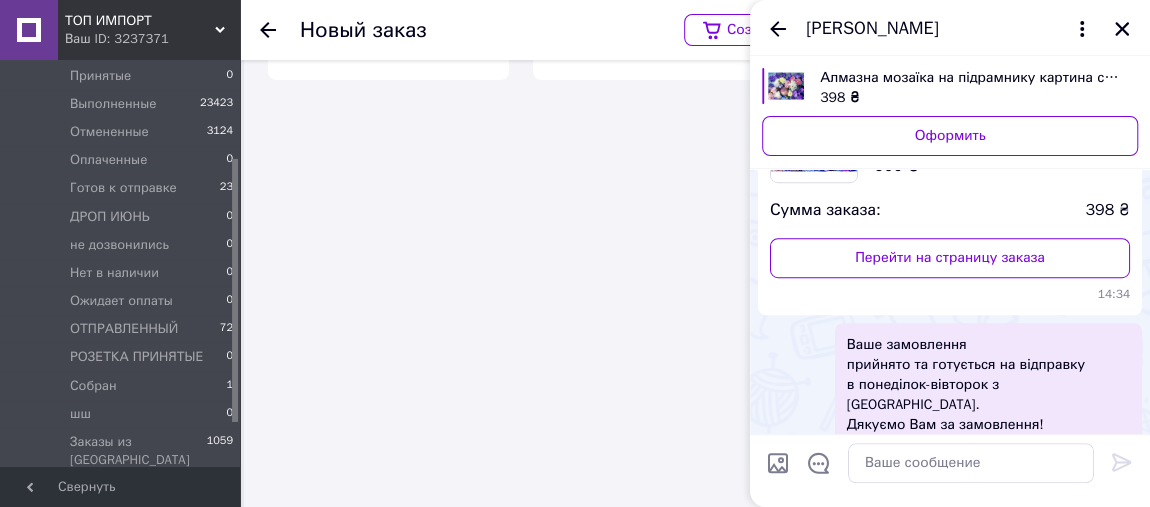 scroll, scrollTop: 0, scrollLeft: 0, axis: both 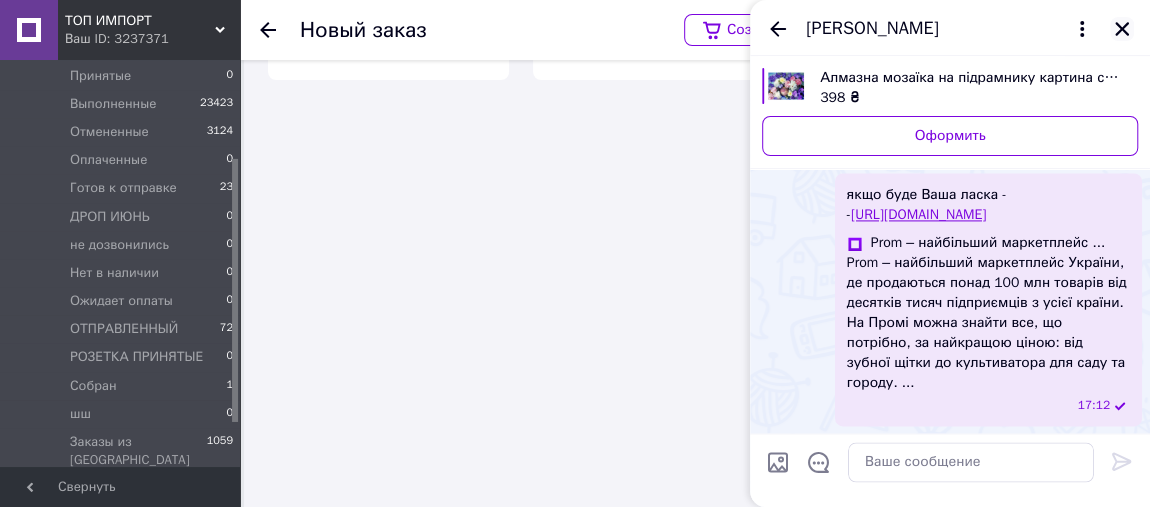 click 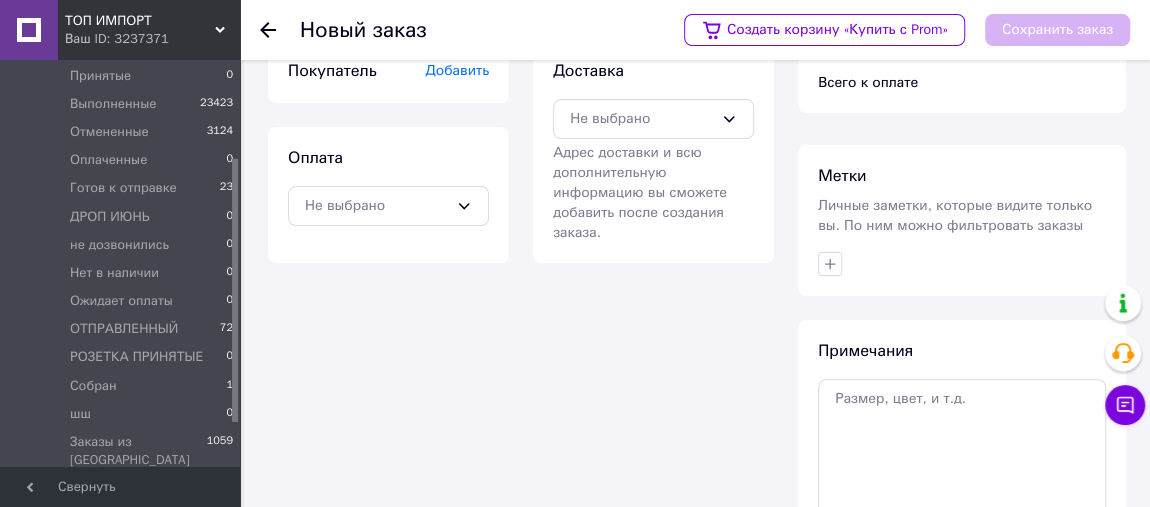 scroll, scrollTop: 11, scrollLeft: 0, axis: vertical 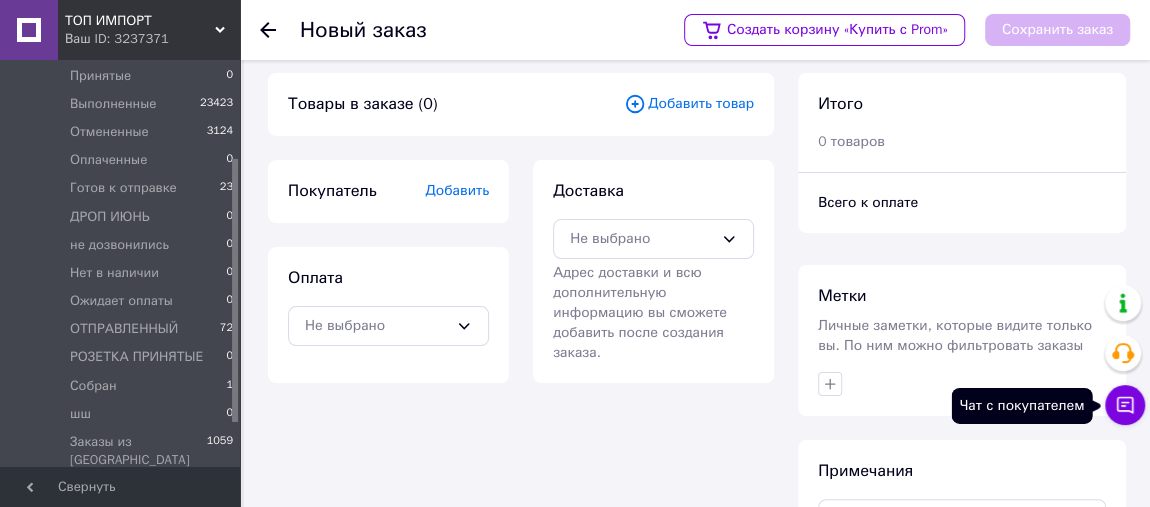 drag, startPoint x: 1122, startPoint y: 412, endPoint x: 1100, endPoint y: 368, distance: 49.193497 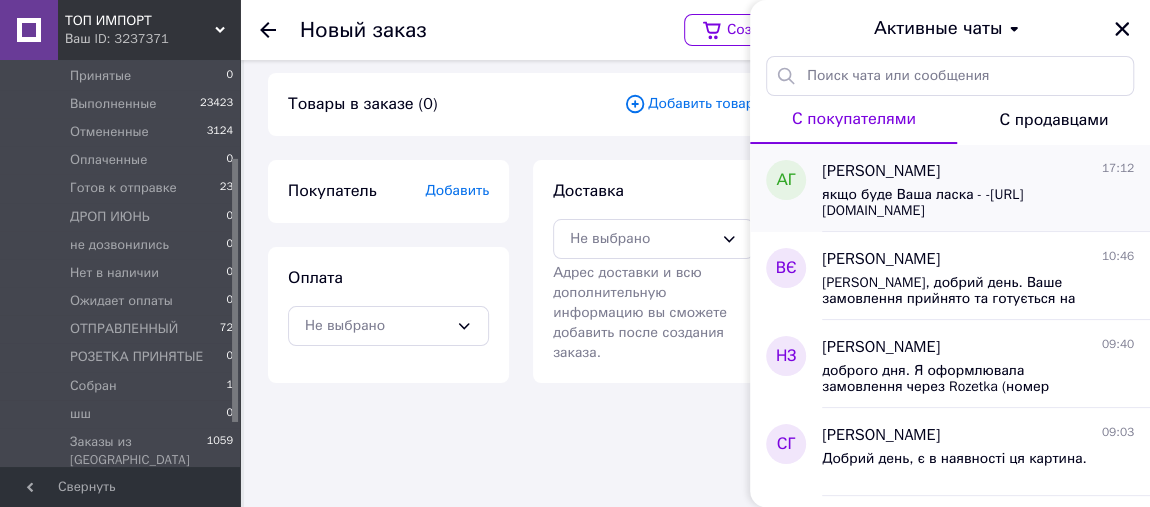 click on "якщо буде Ваша ласка -
-https://s.prom.st/xnIDLz9KGd9" at bounding box center (964, 203) 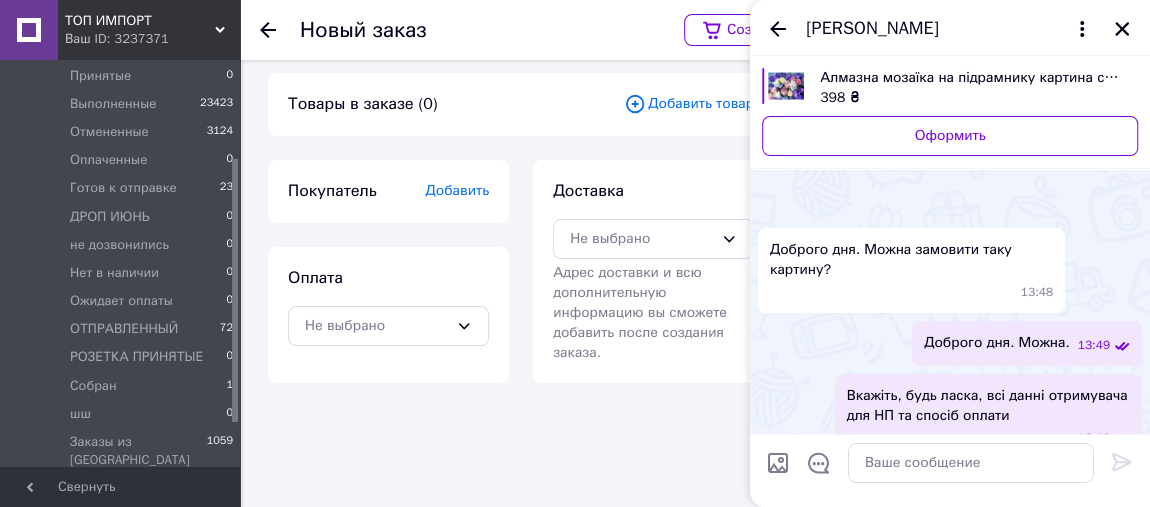 scroll, scrollTop: 1441, scrollLeft: 0, axis: vertical 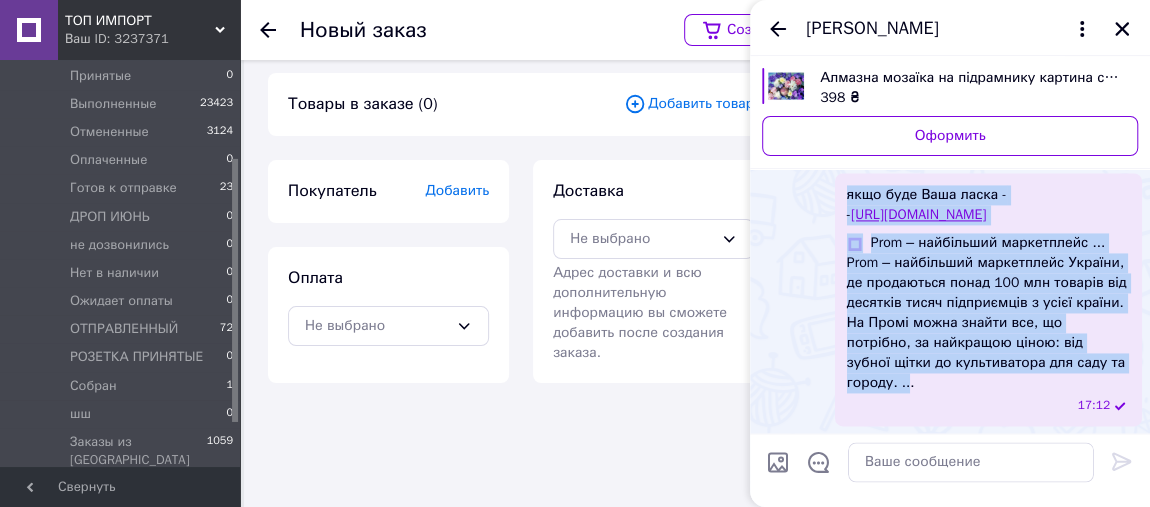 drag, startPoint x: 1061, startPoint y: 381, endPoint x: 795, endPoint y: 188, distance: 328.64114 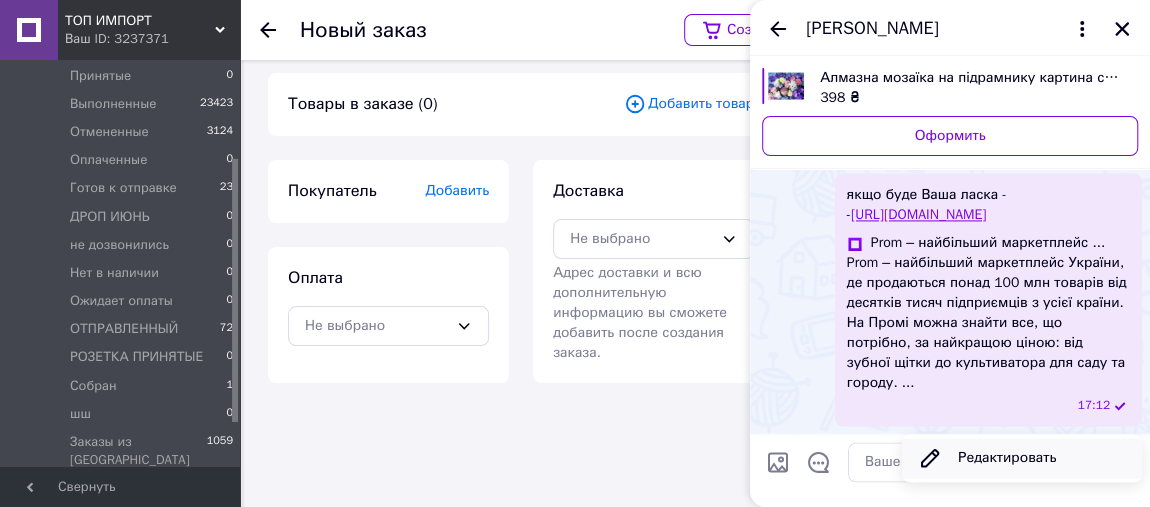 click on "Редактировать" at bounding box center [1022, 458] 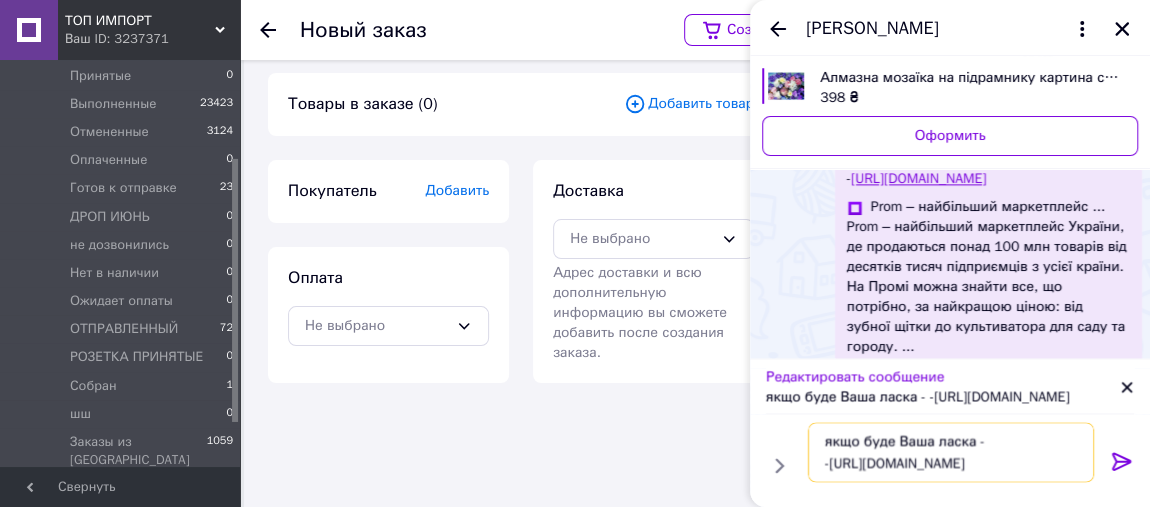 click on "якщо буде Ваша ласка -
-https://s.prom.st/xnIDLz9KGd9" at bounding box center [951, 453] 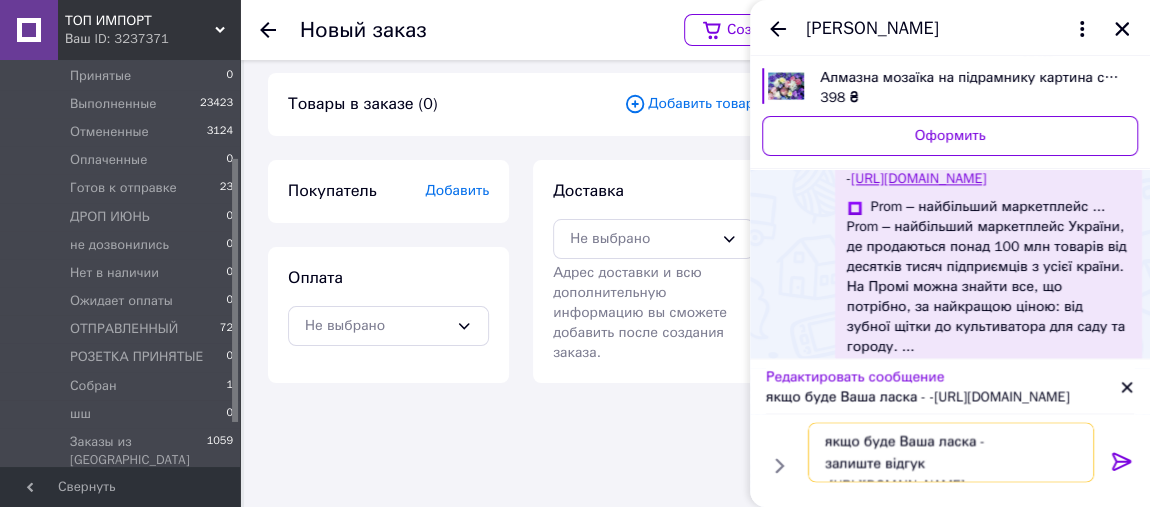 type on "якщо буде Ваша ласка -
залиште відгук-
-https://s.prom.st/xnIDLz9KGd9" 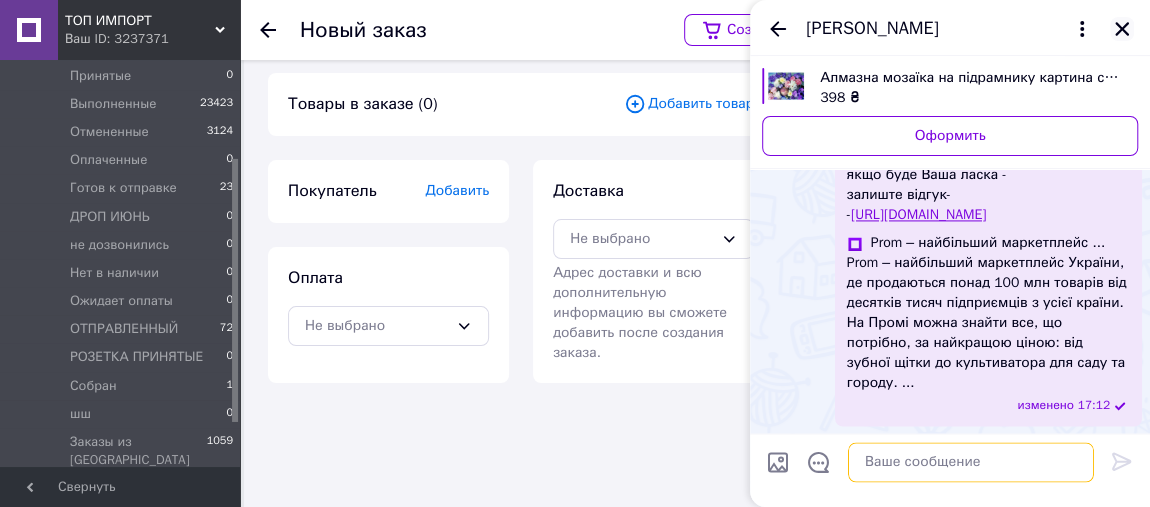 type 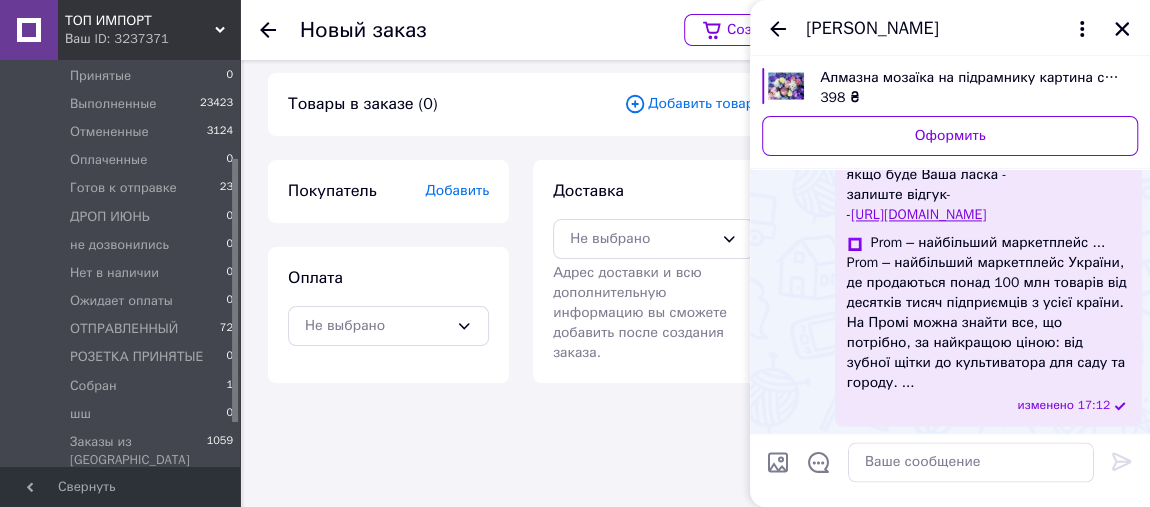 drag, startPoint x: 1121, startPoint y: 28, endPoint x: 1121, endPoint y: 10, distance: 18 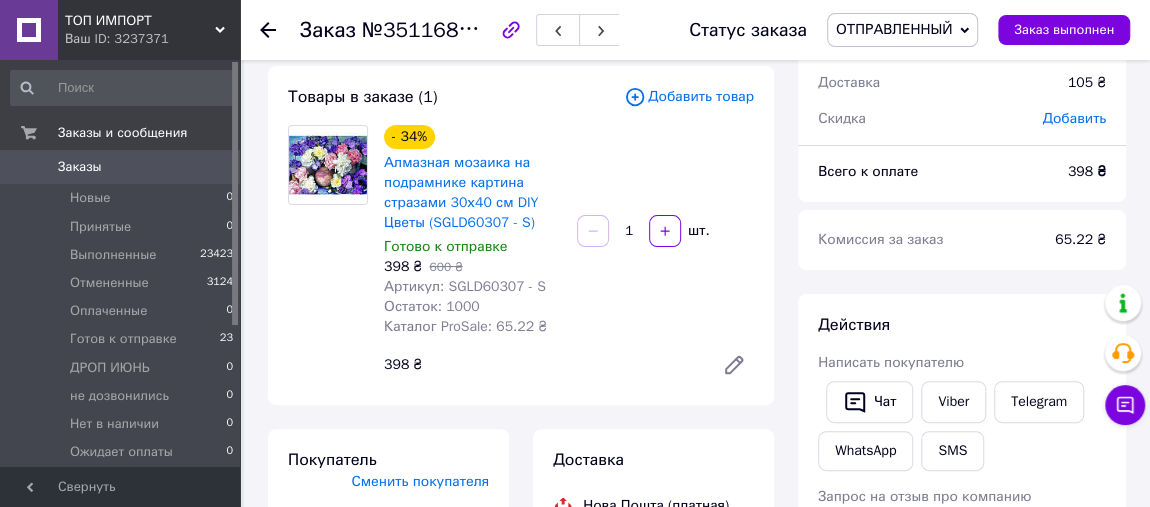scroll, scrollTop: 151, scrollLeft: 0, axis: vertical 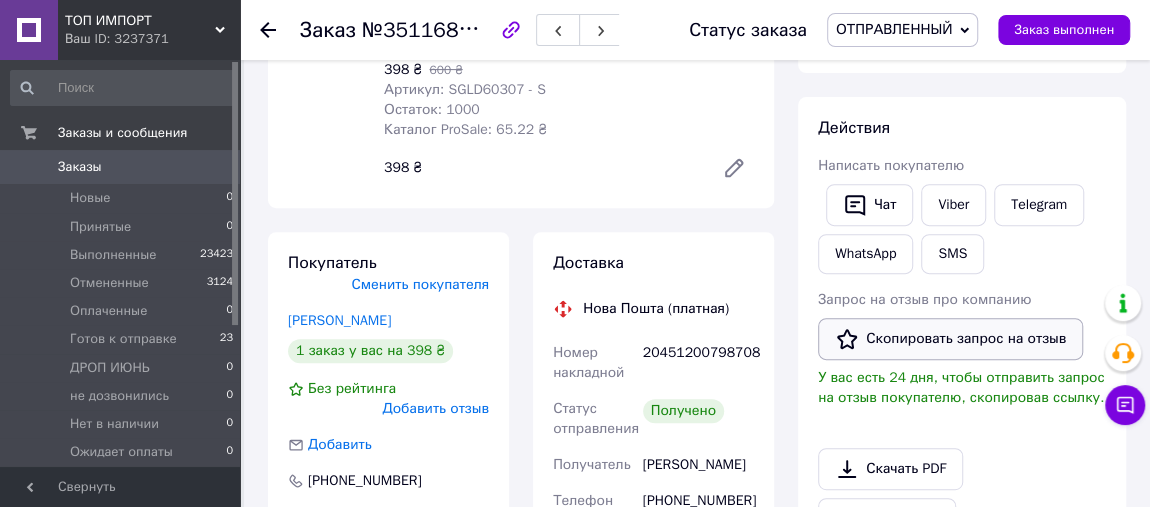 click on "Скопировать запрос на отзыв" at bounding box center [950, 339] 